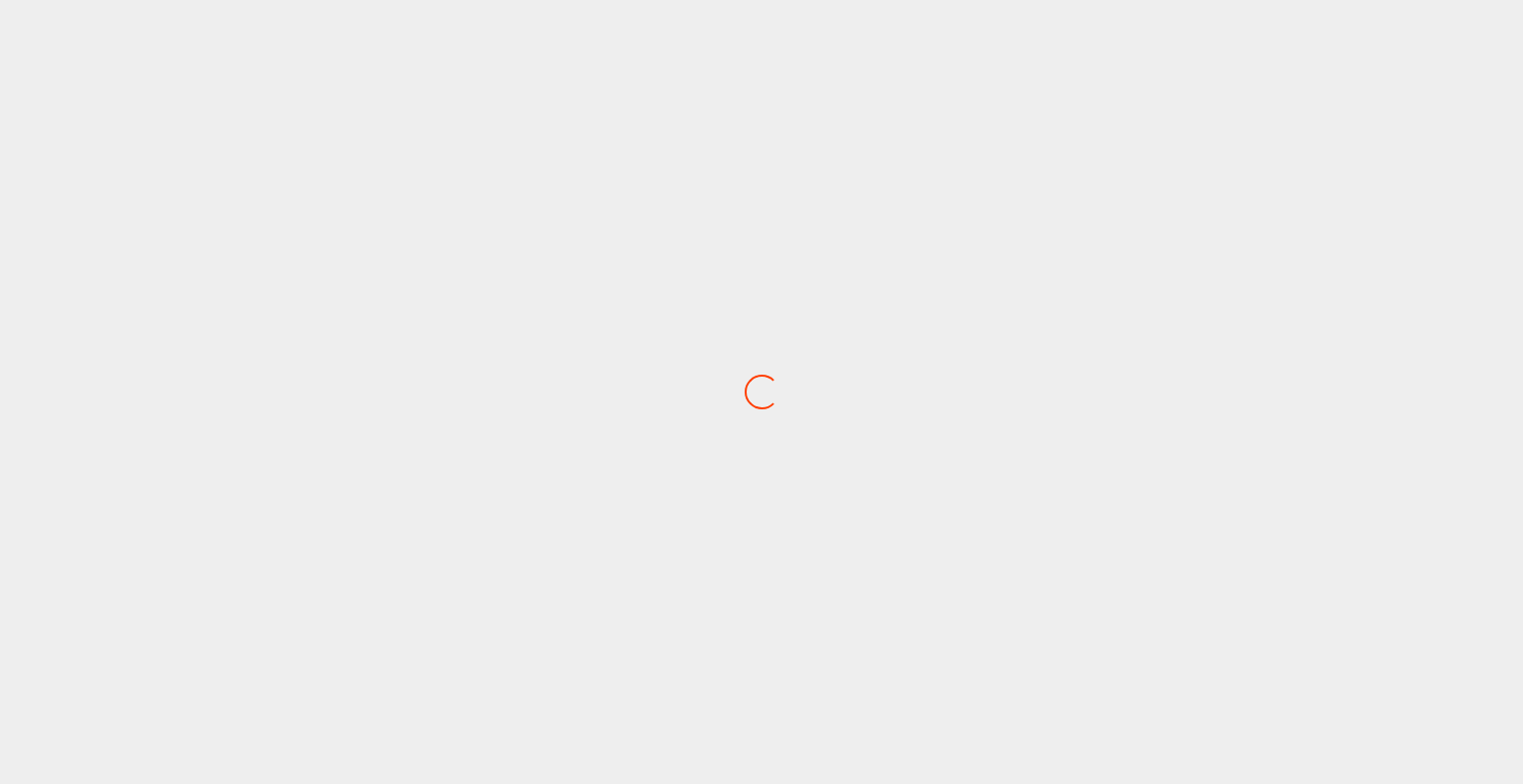 scroll, scrollTop: 0, scrollLeft: 0, axis: both 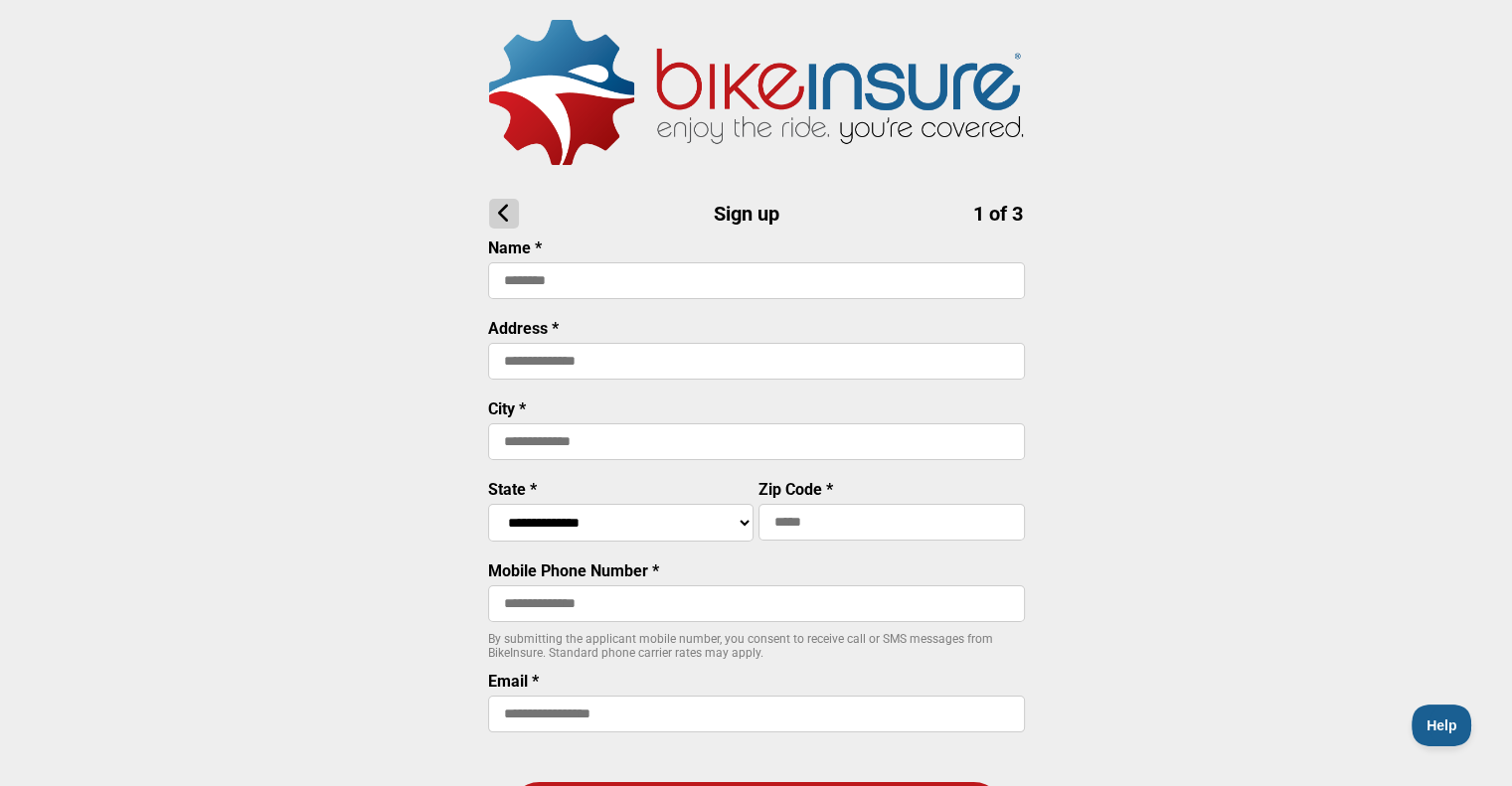 click at bounding box center (756, 280) 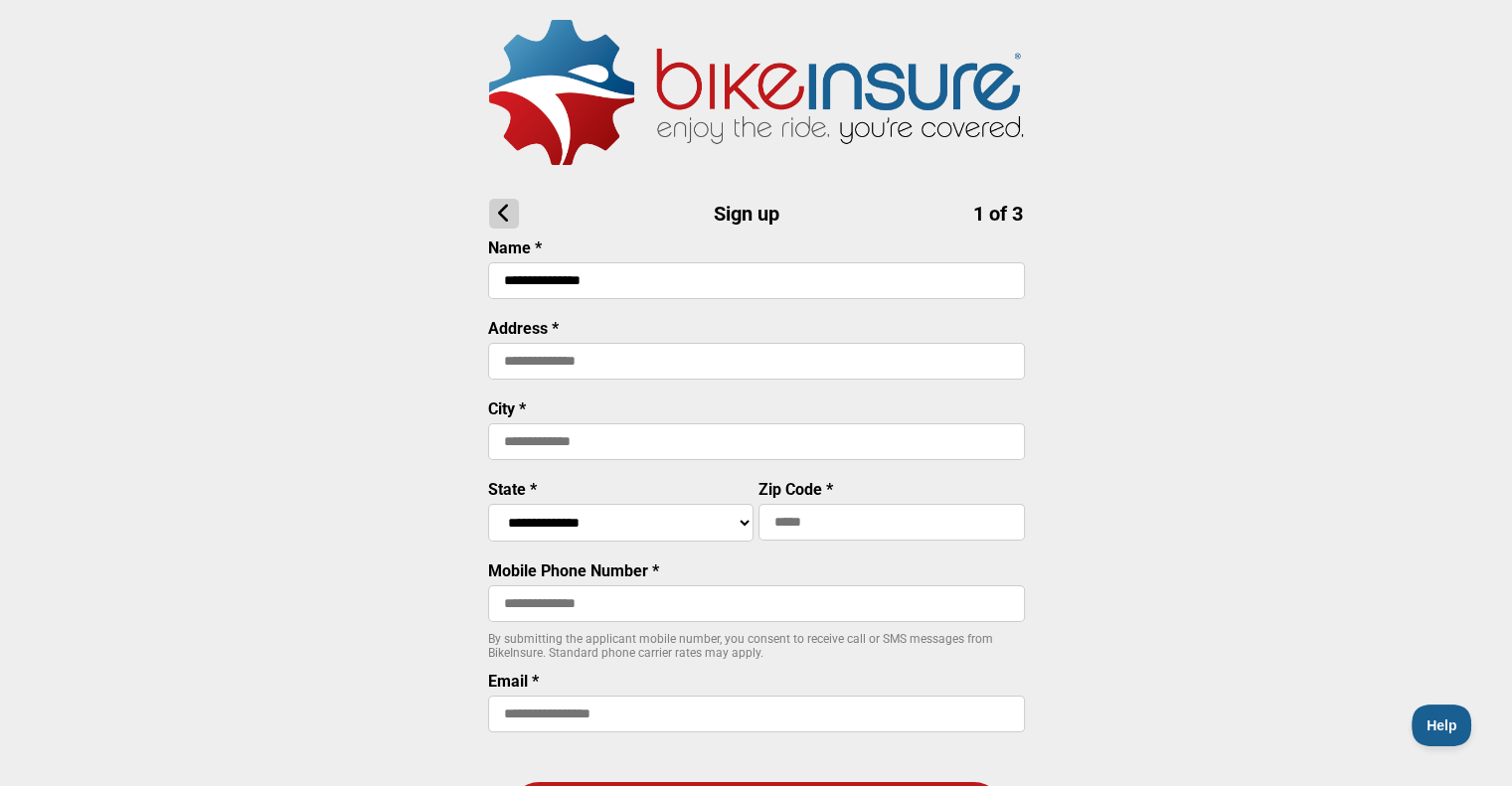 type on "**********" 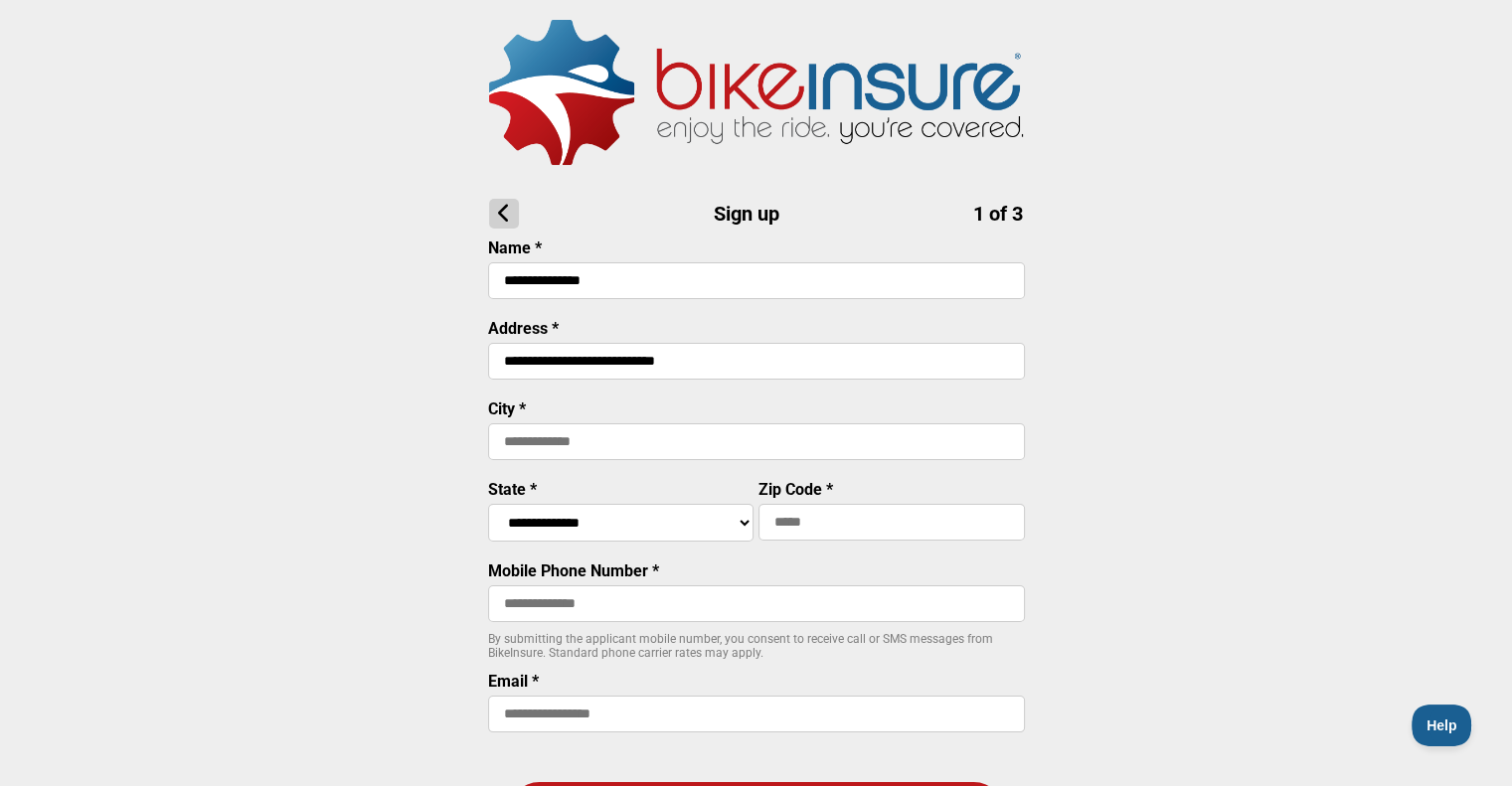 type on "**********" 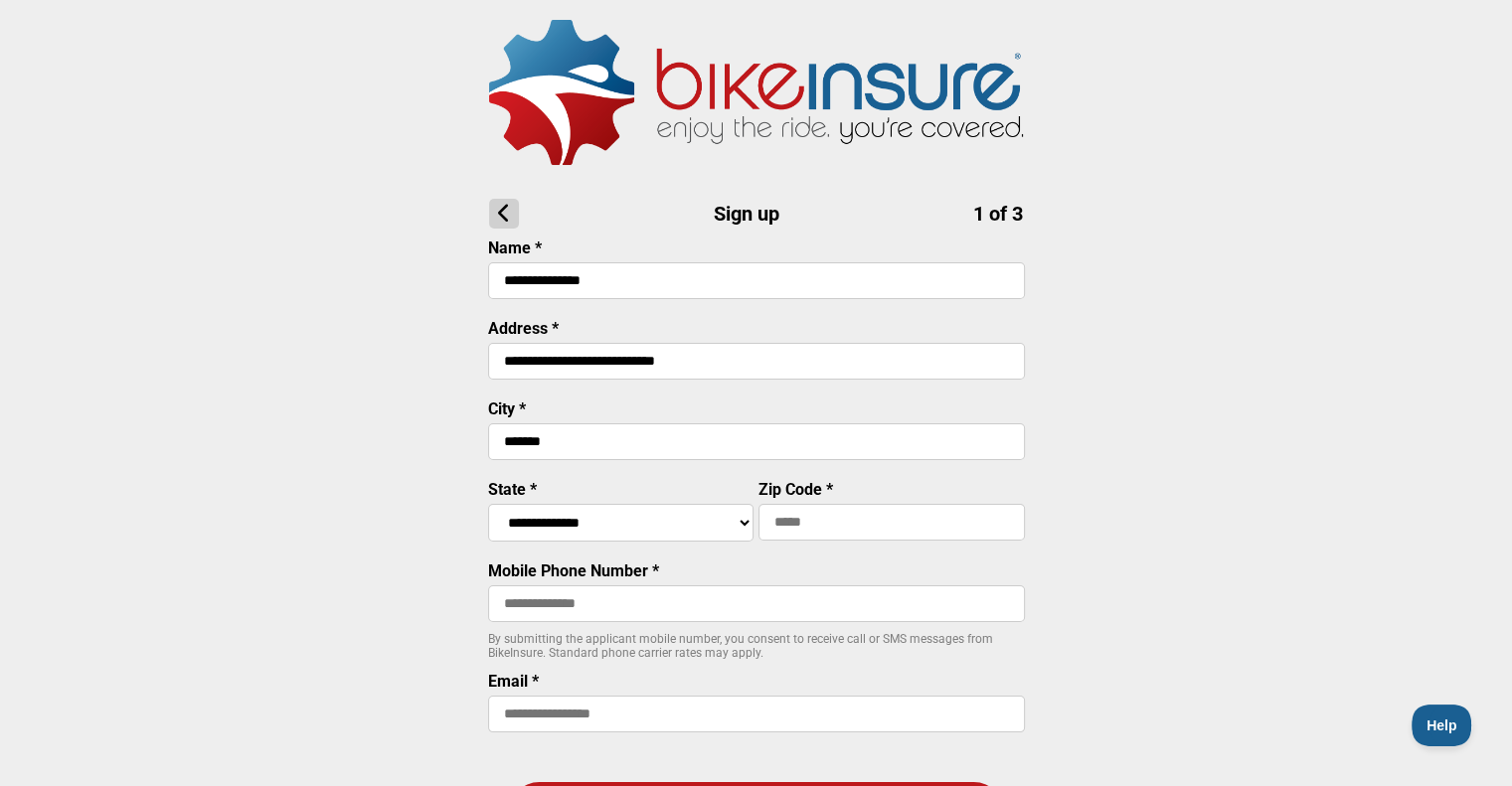 type on "*******" 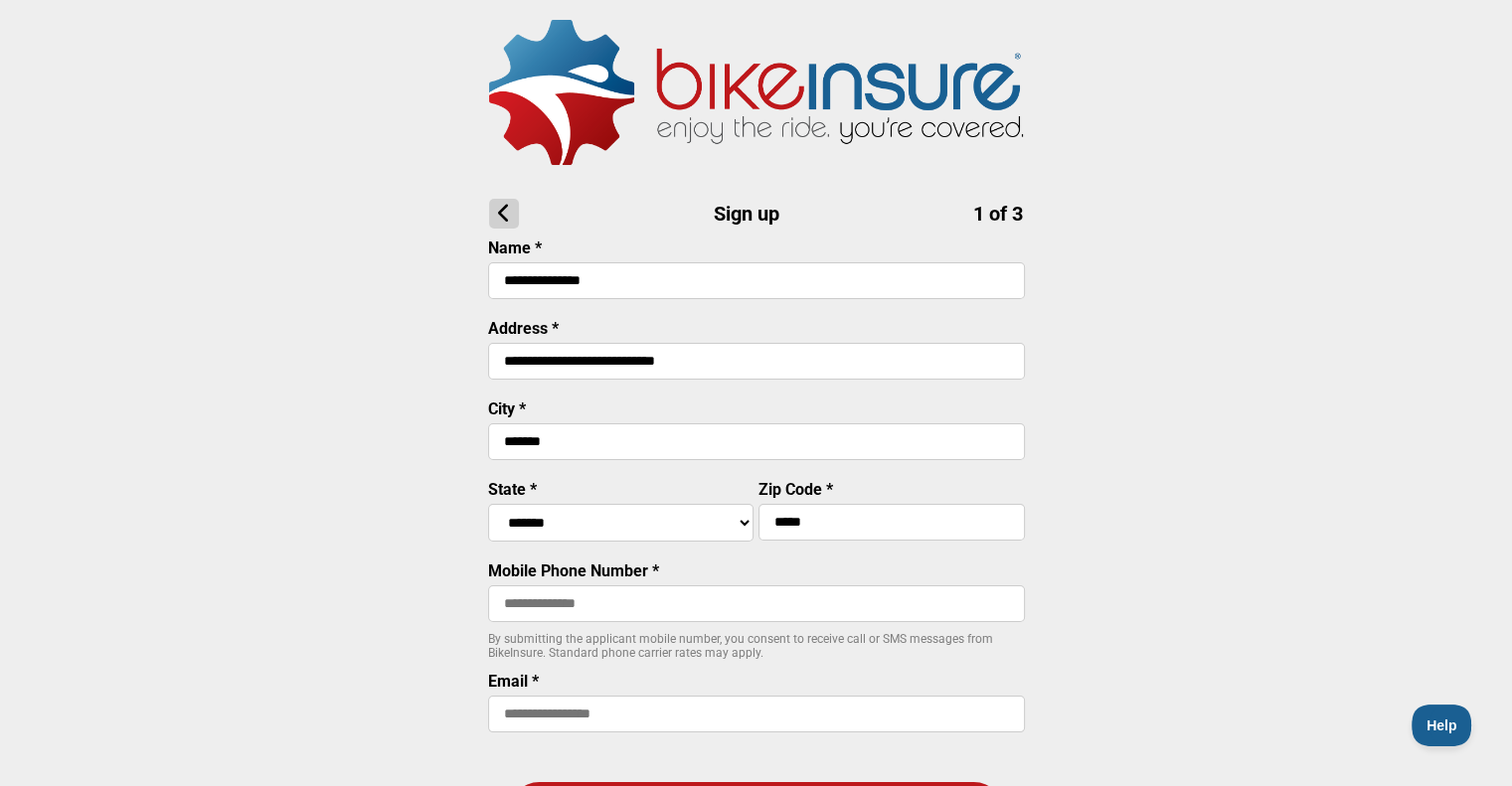 type on "*****" 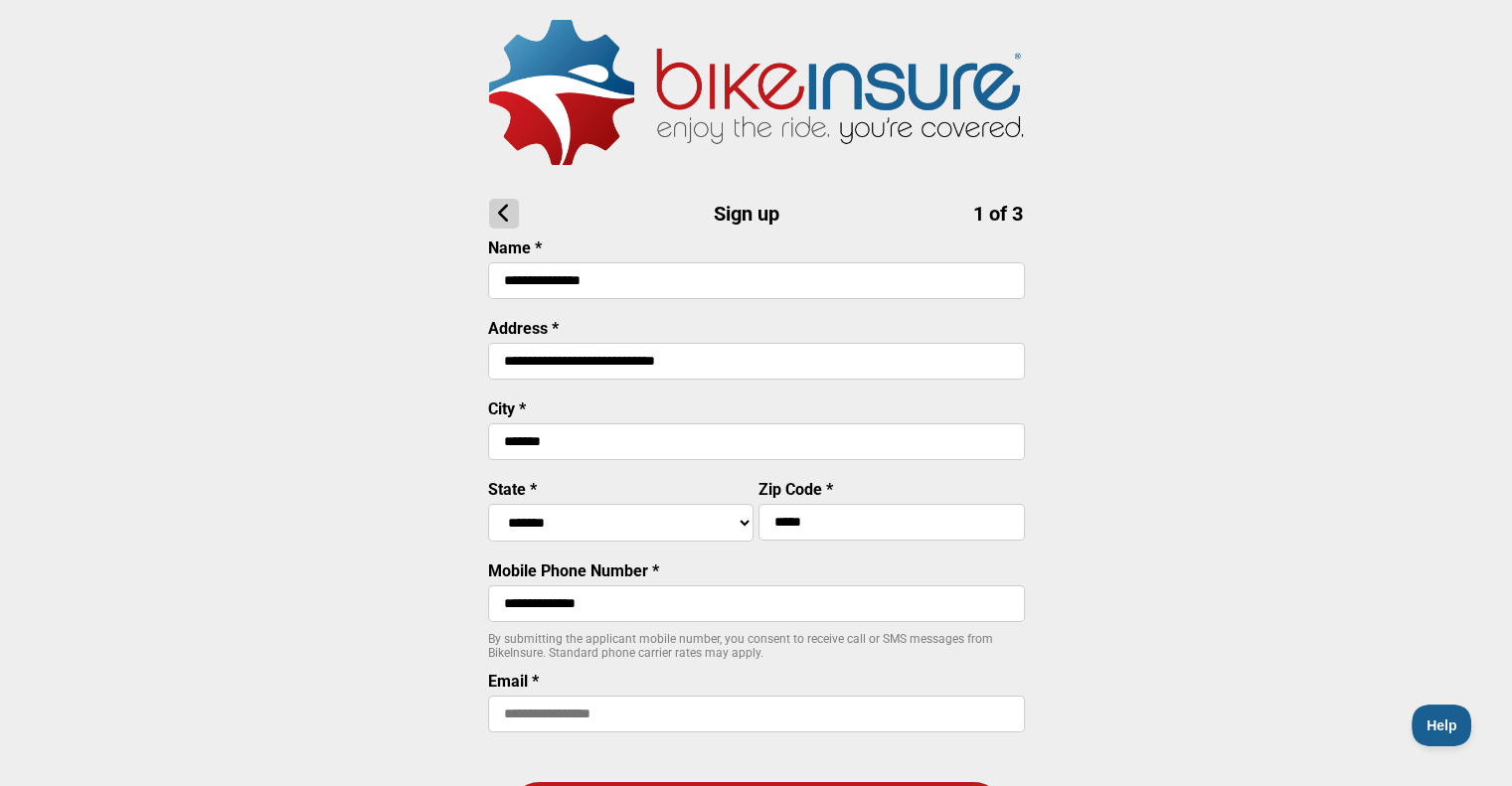 type on "**********" 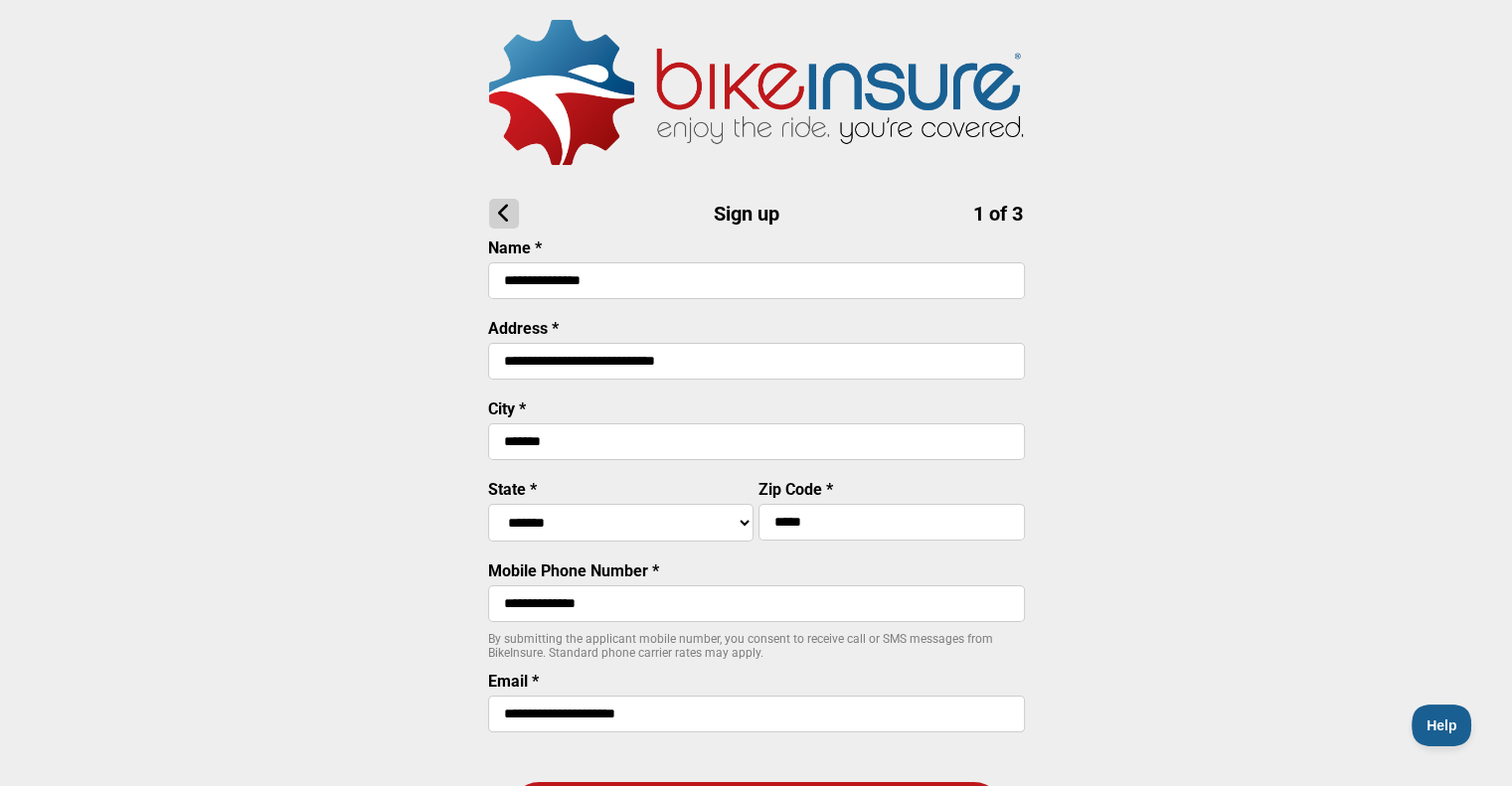 type on "**********" 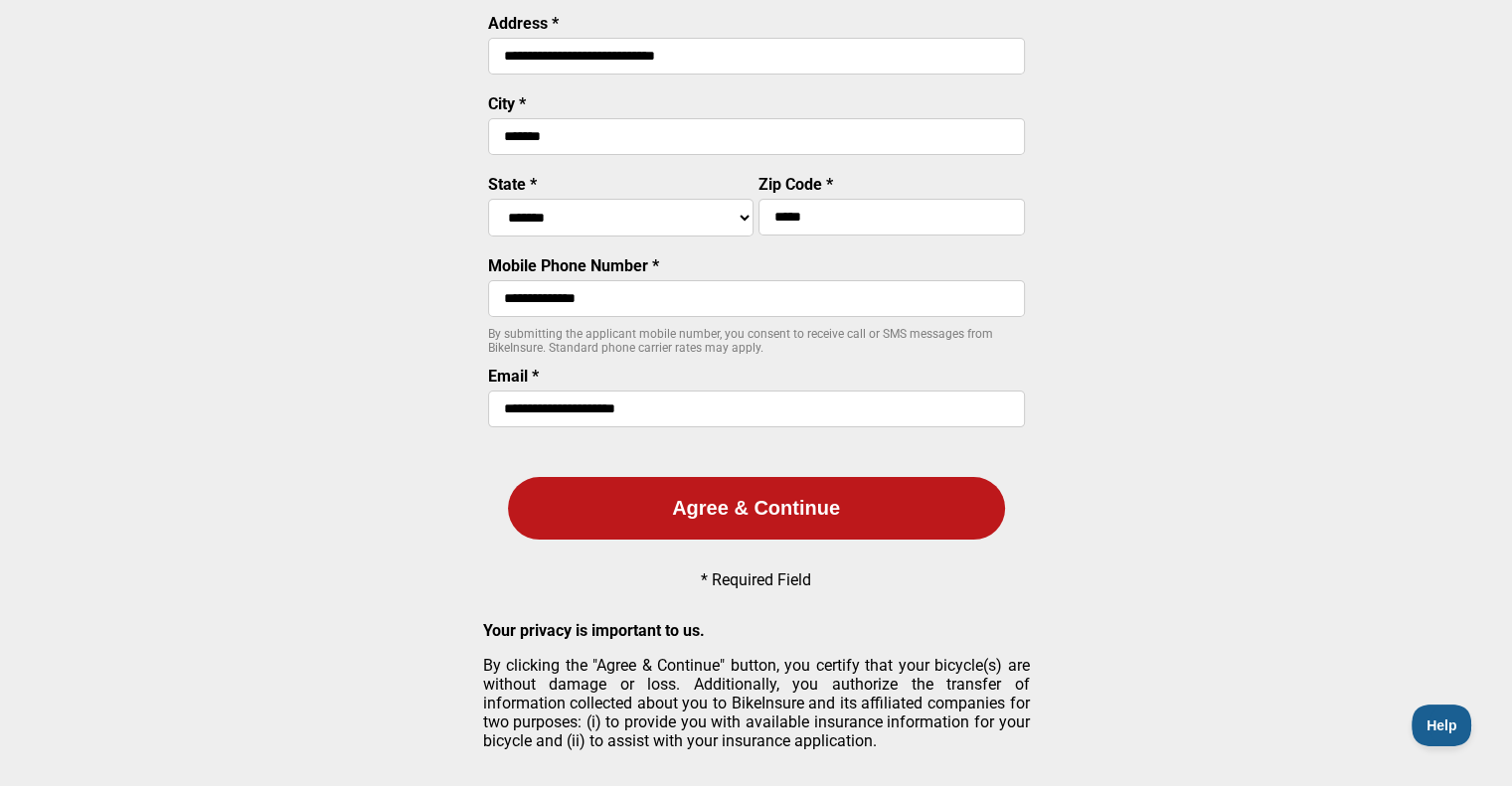 type 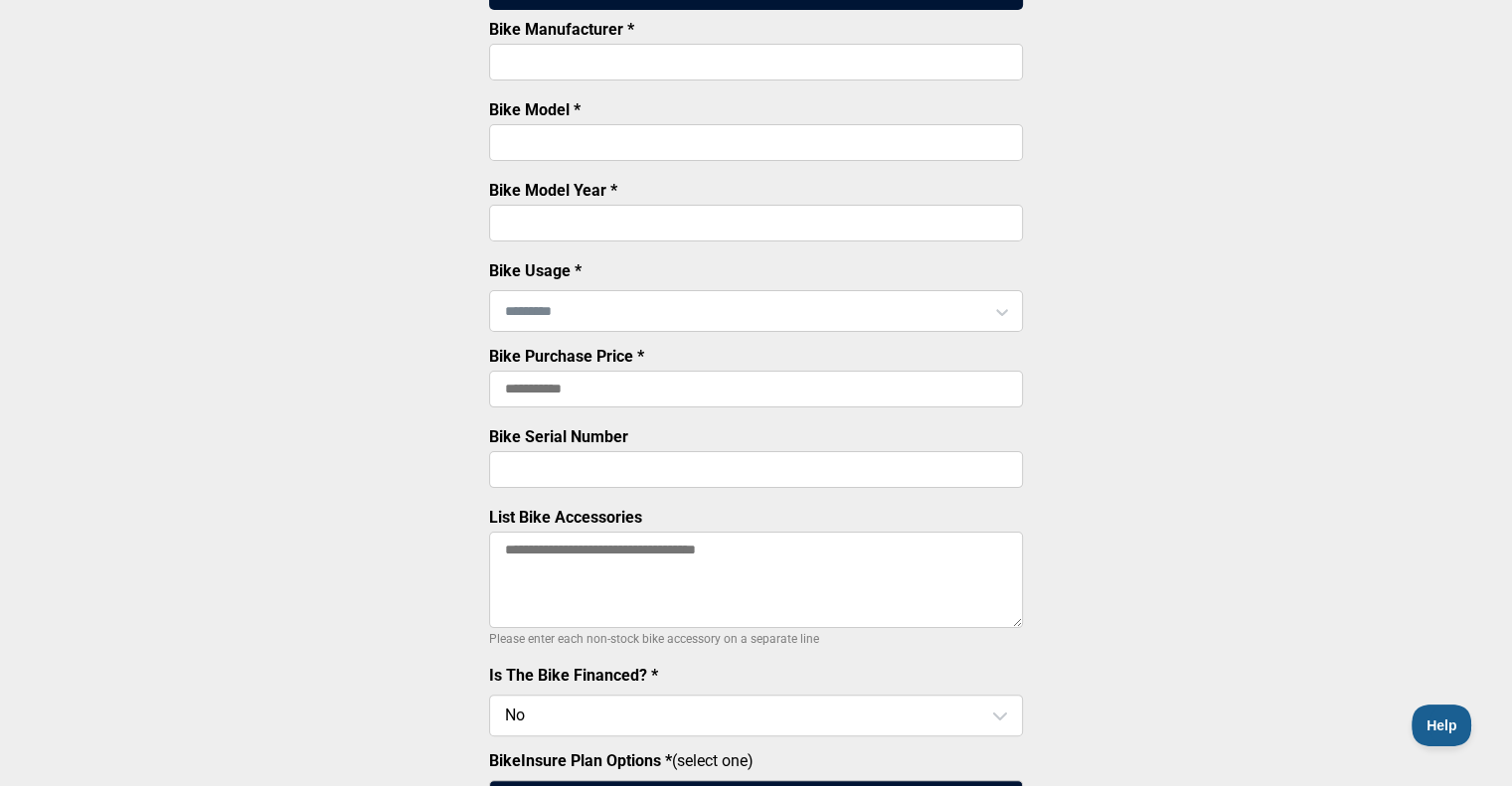 scroll, scrollTop: 0, scrollLeft: 0, axis: both 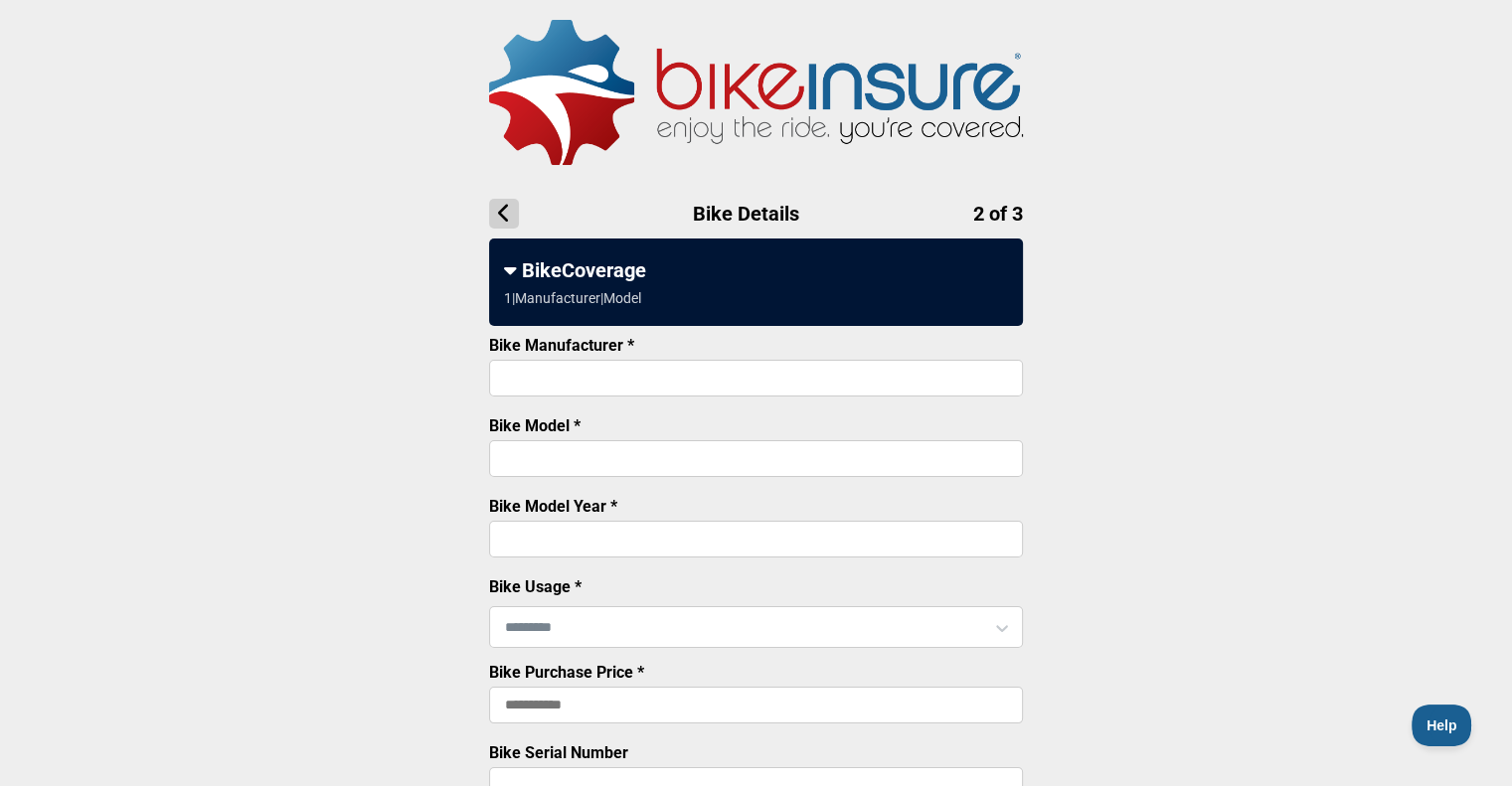 click on "Bike Manufacturer   *" at bounding box center (756, 378) 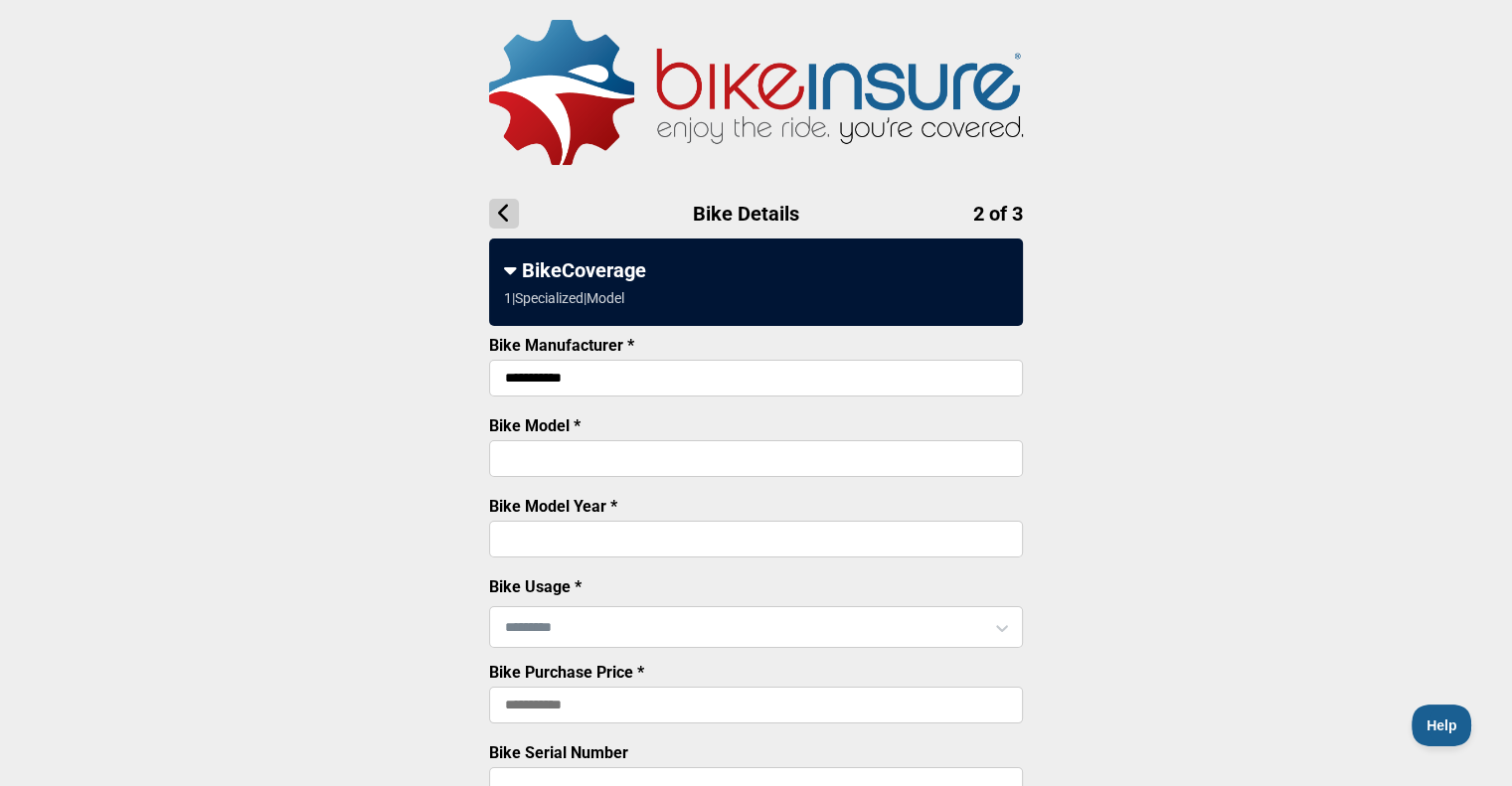 click on "Bike Model   *" at bounding box center (756, 458) 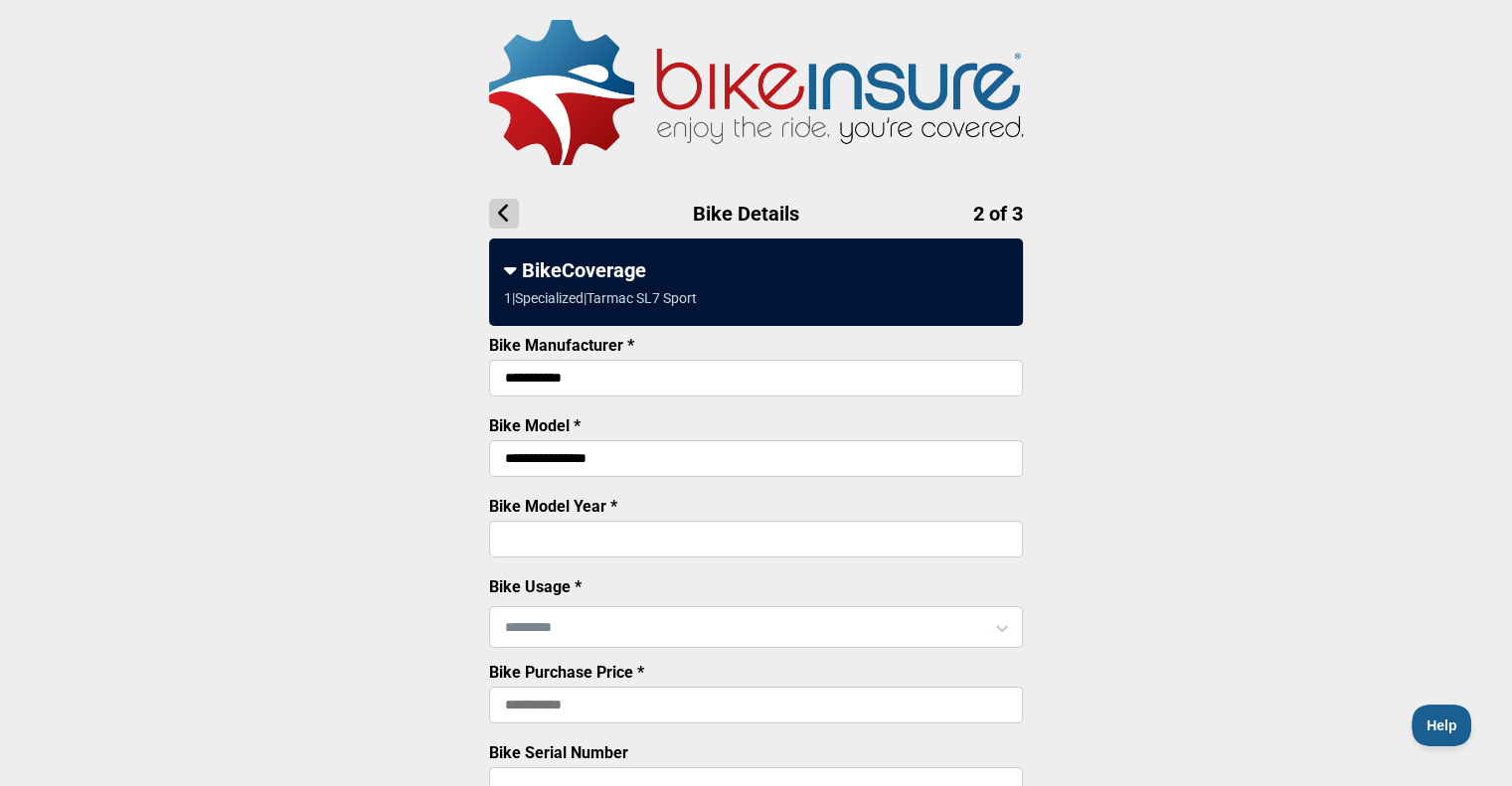click on "Bike Model Year   *" at bounding box center [756, 539] 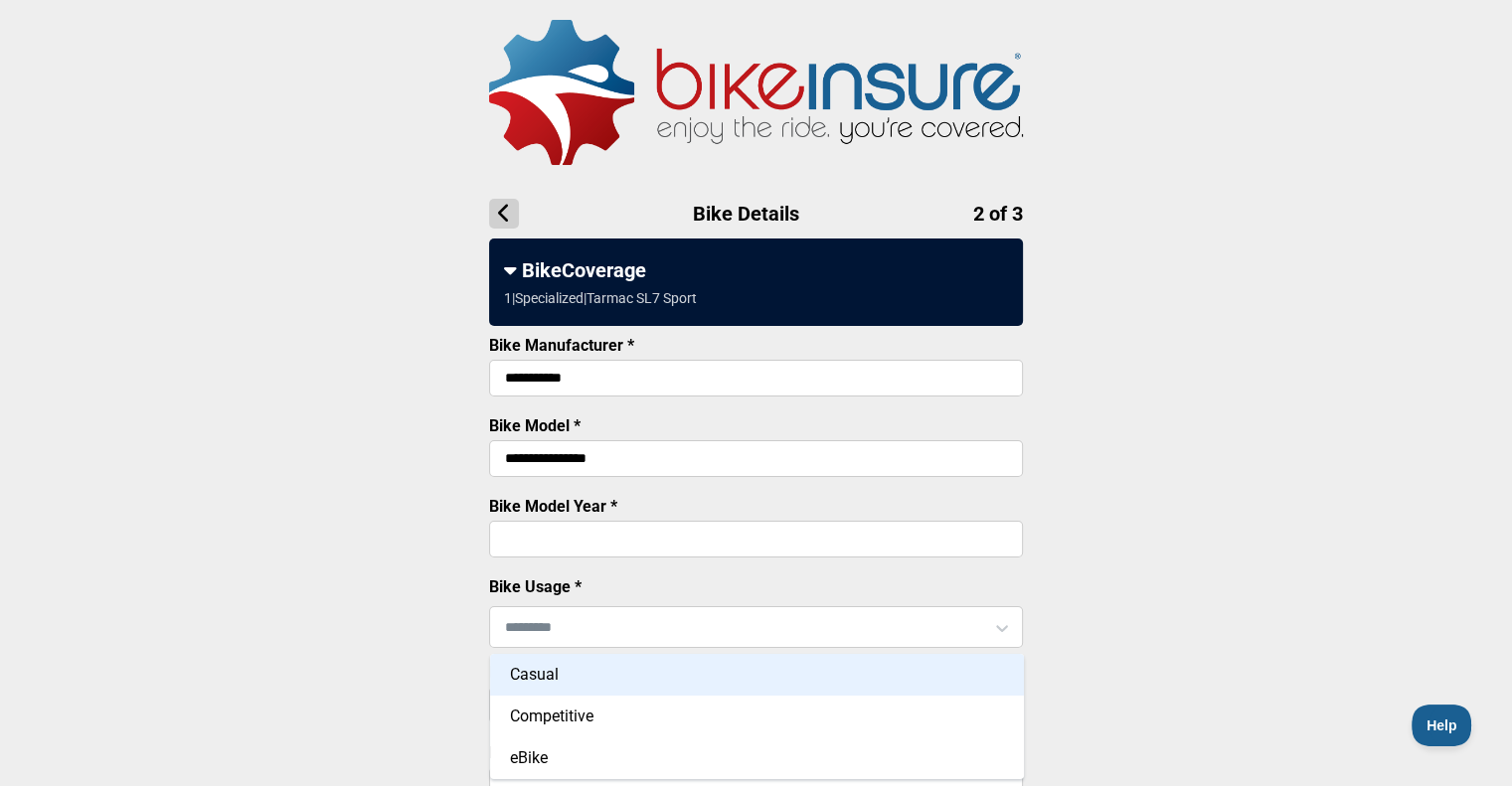 click on "Casual" at bounding box center (756, 675) 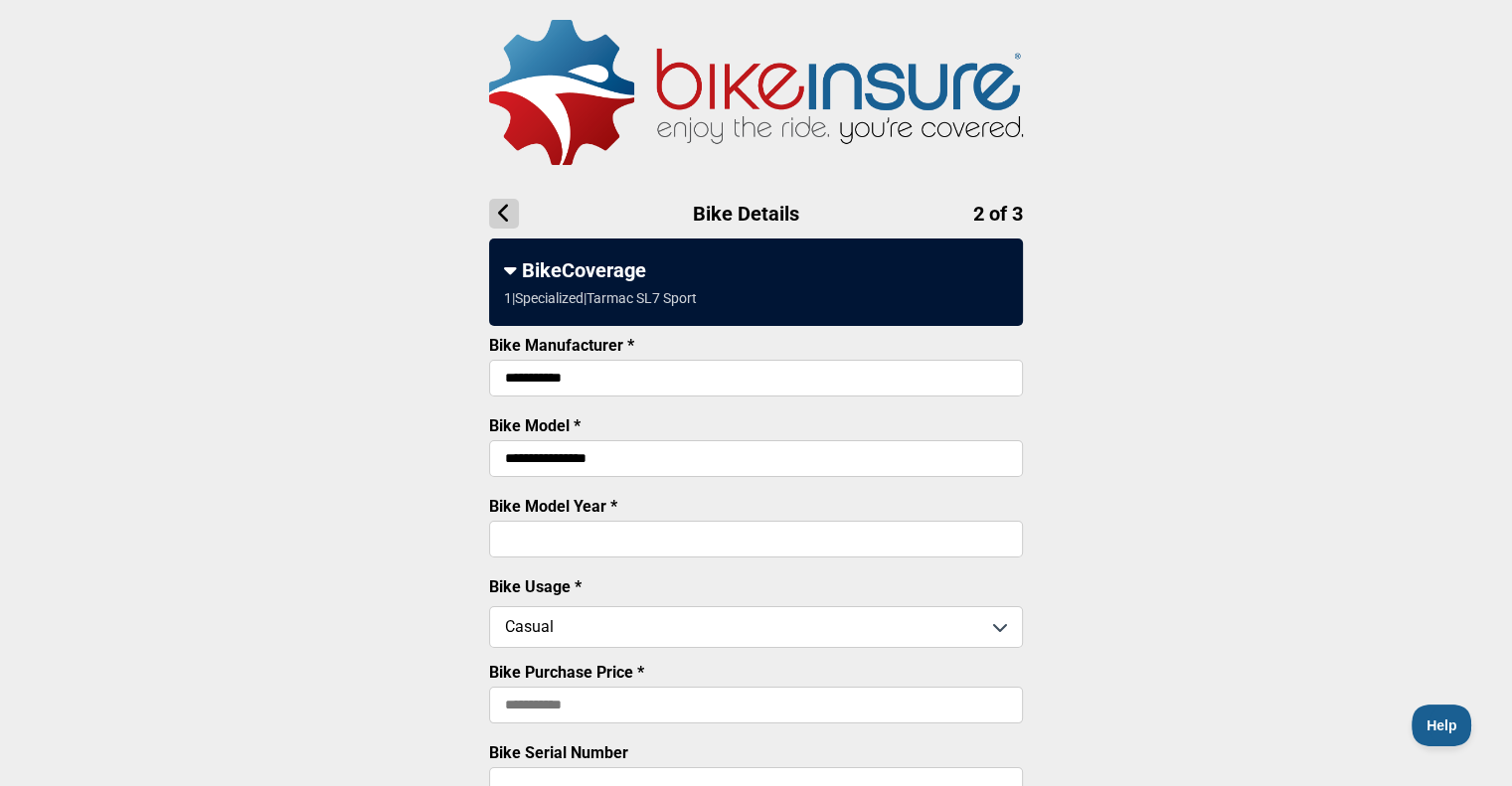 click on "**********" at bounding box center [756, 726] 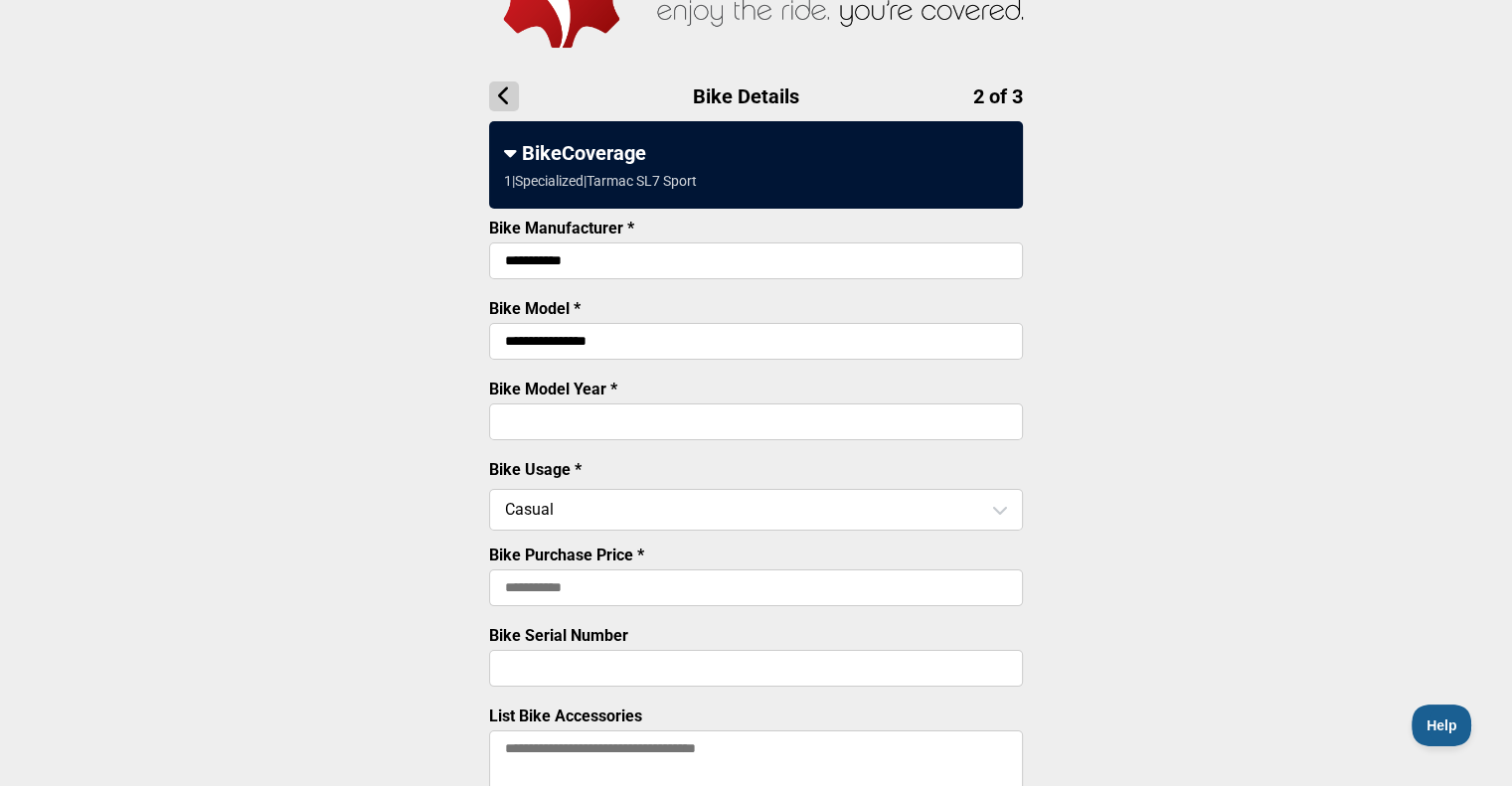 scroll, scrollTop: 298, scrollLeft: 0, axis: vertical 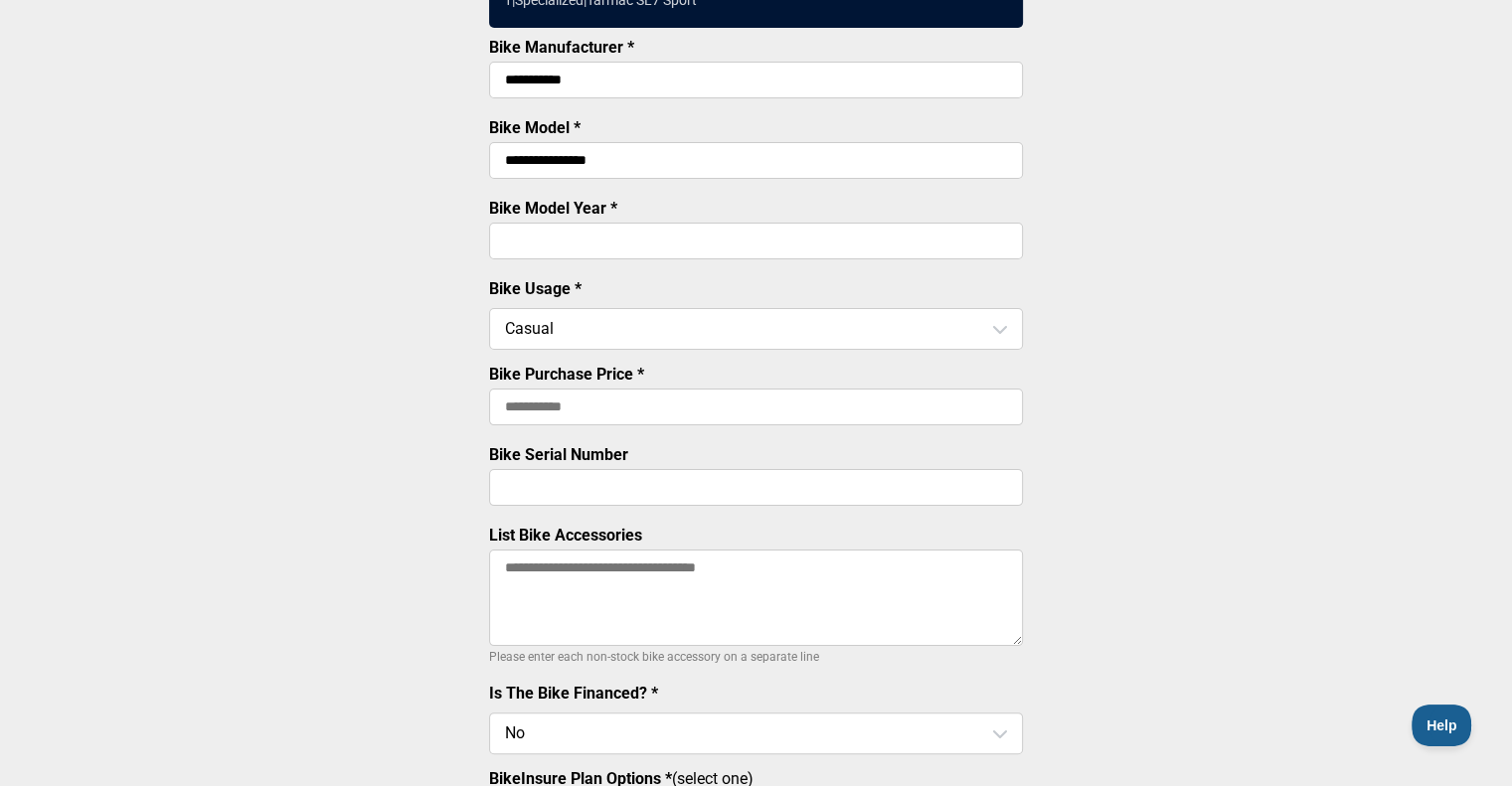 click on "Bike Purchase Price   *" at bounding box center (756, 406) 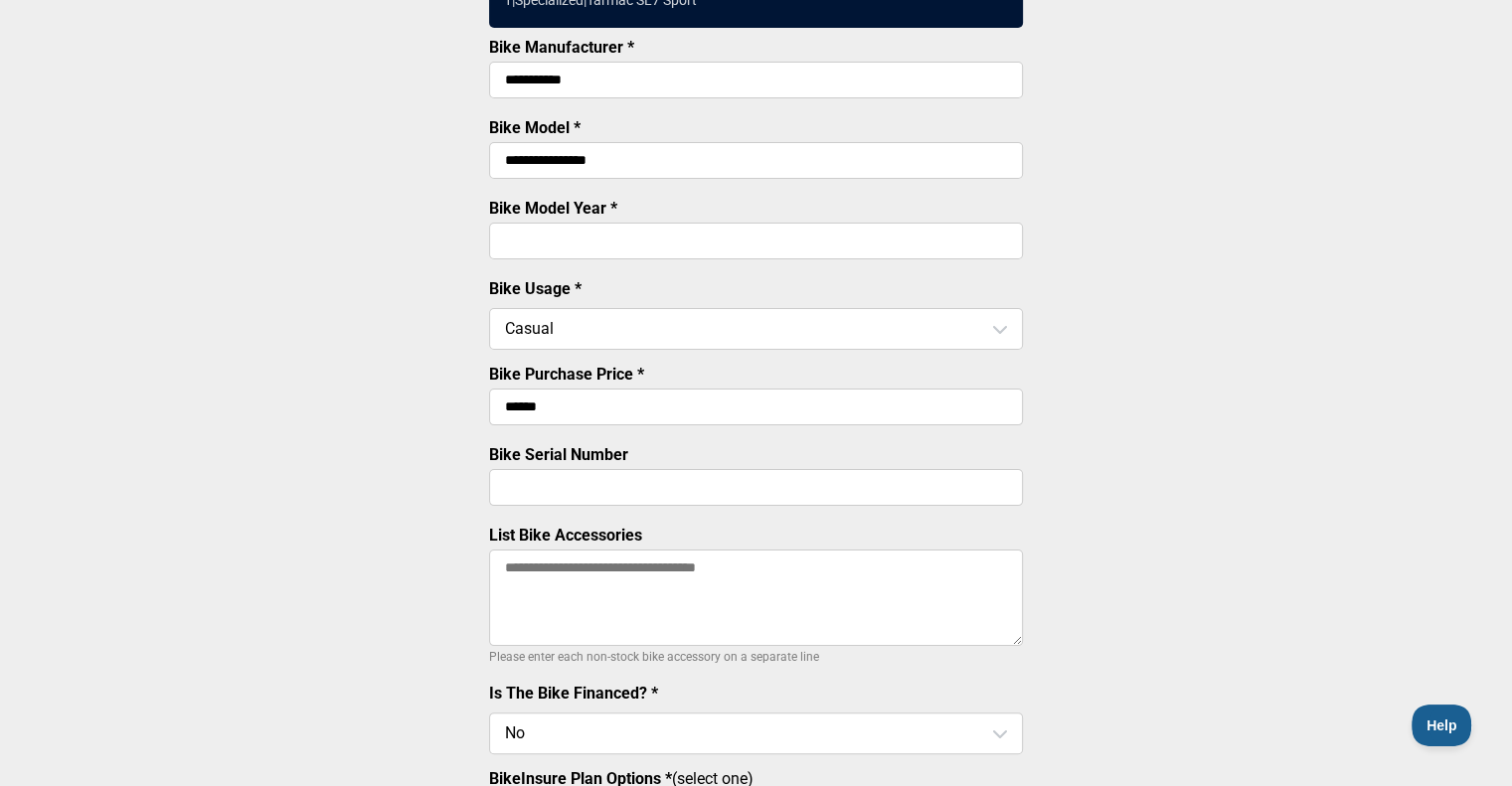 type on "******" 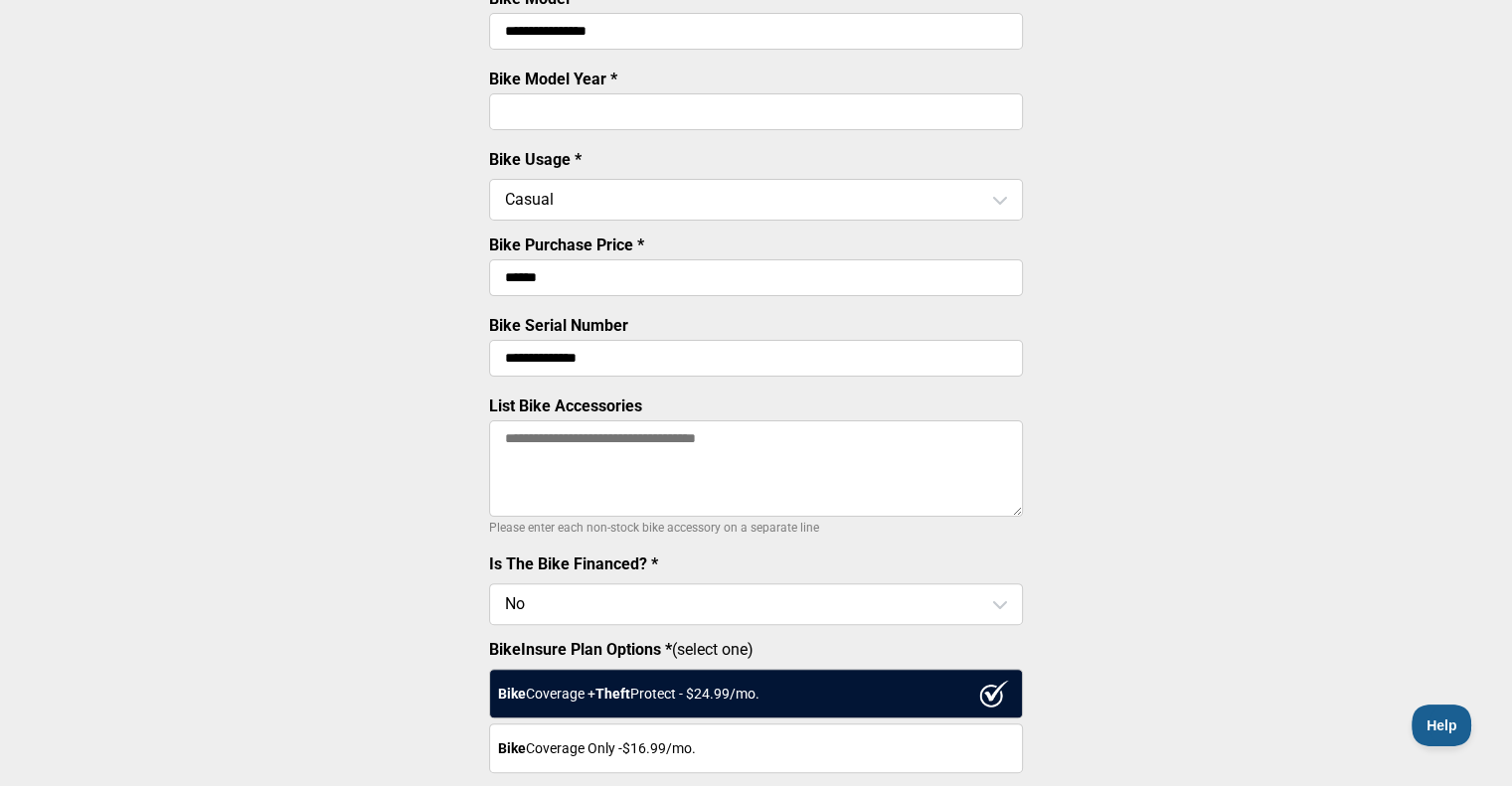scroll, scrollTop: 497, scrollLeft: 0, axis: vertical 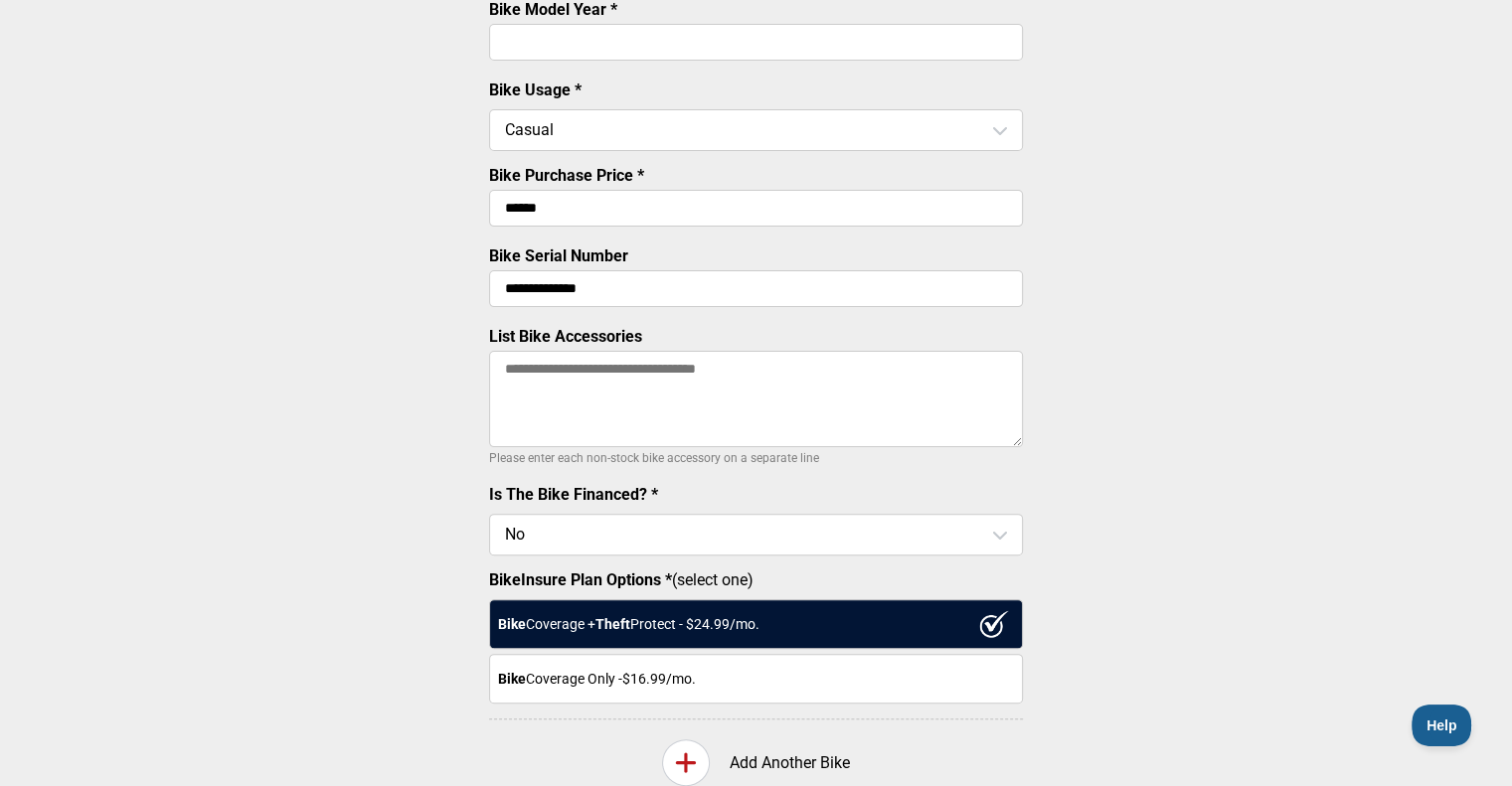 type on "**********" 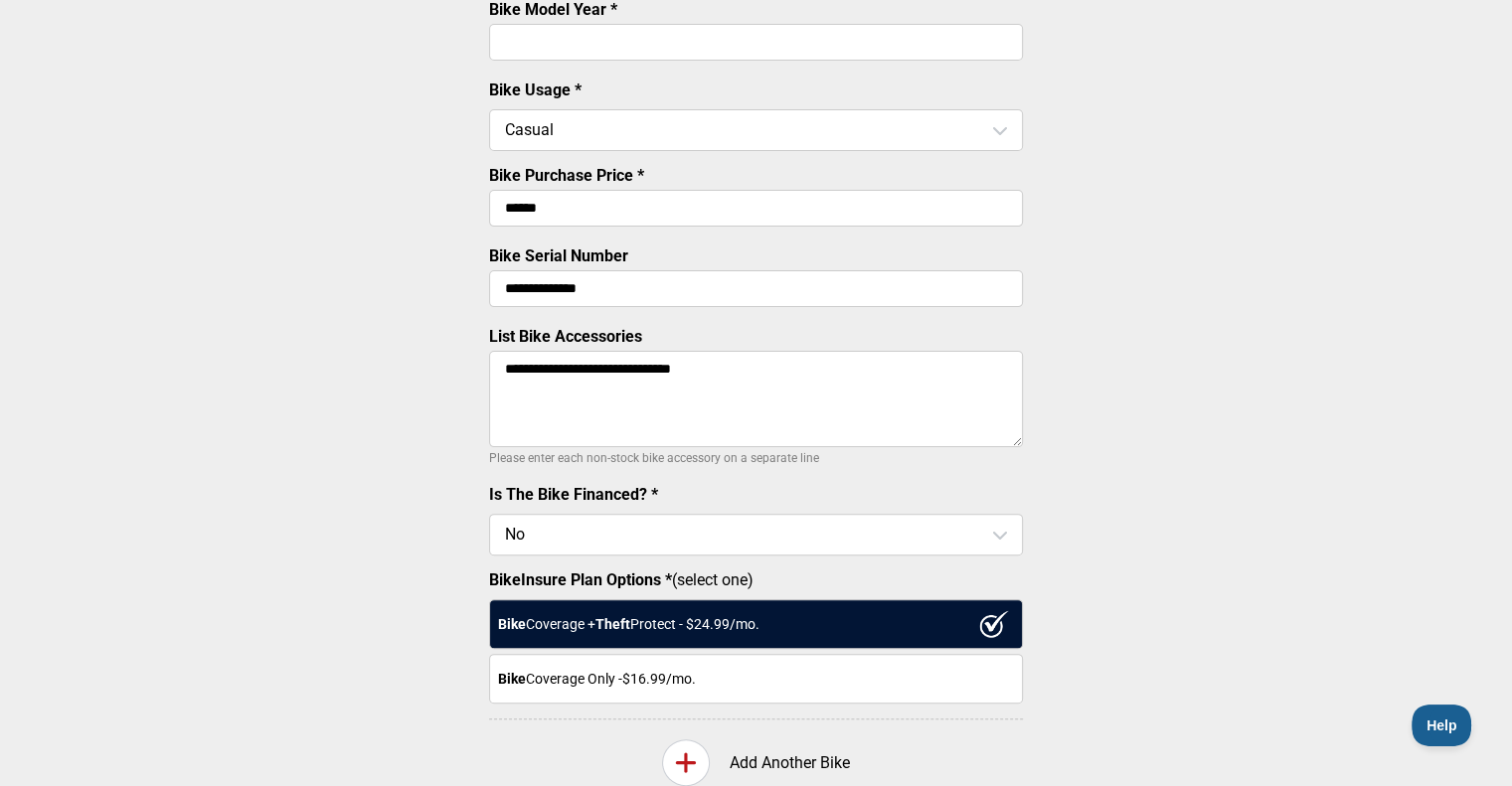 paste on "**********" 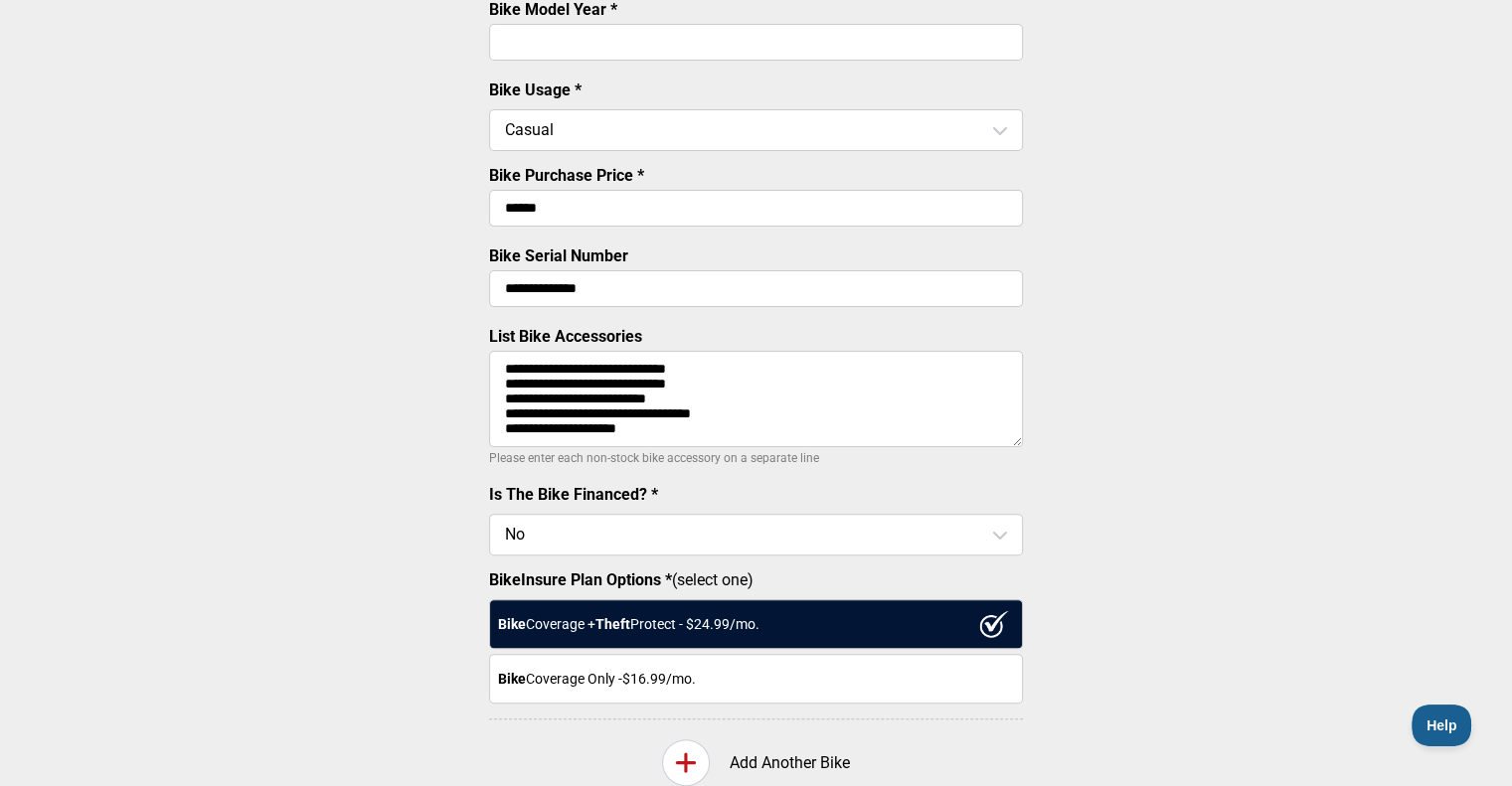 click on "**********" at bounding box center [756, 398] 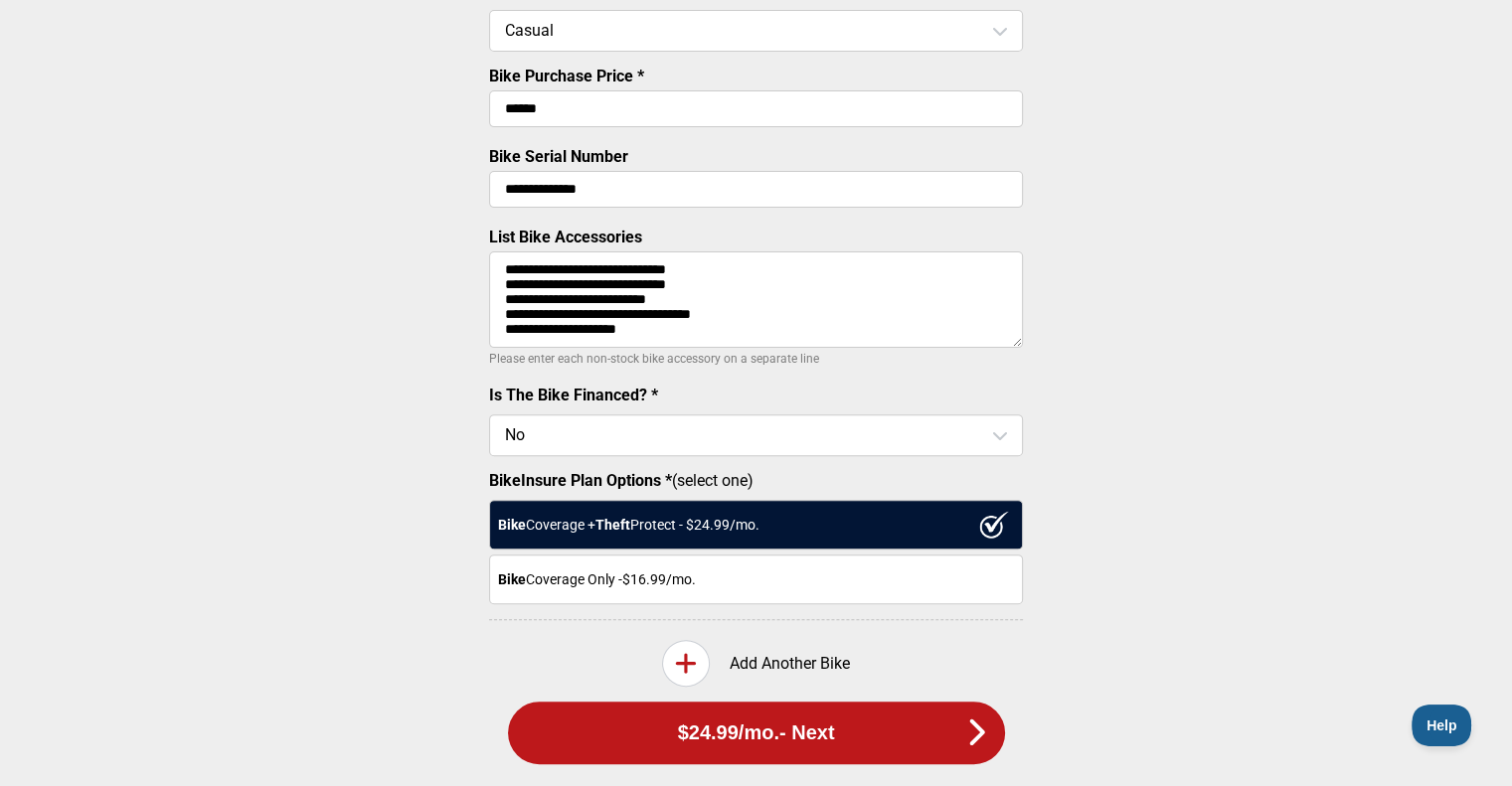 scroll, scrollTop: 687, scrollLeft: 0, axis: vertical 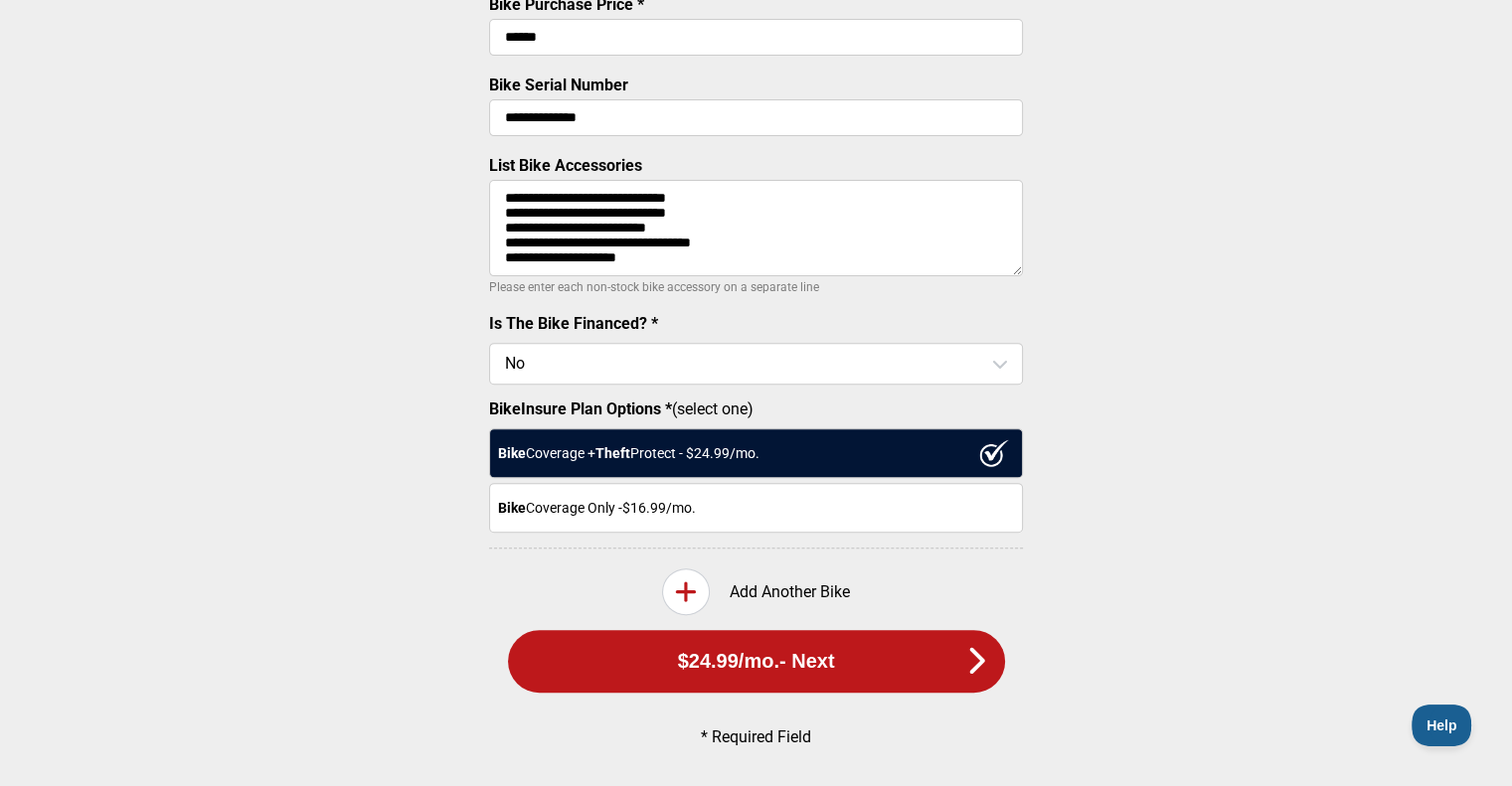 click on "Bike Coverage Only -  $16.99 /mo." at bounding box center [756, 508] 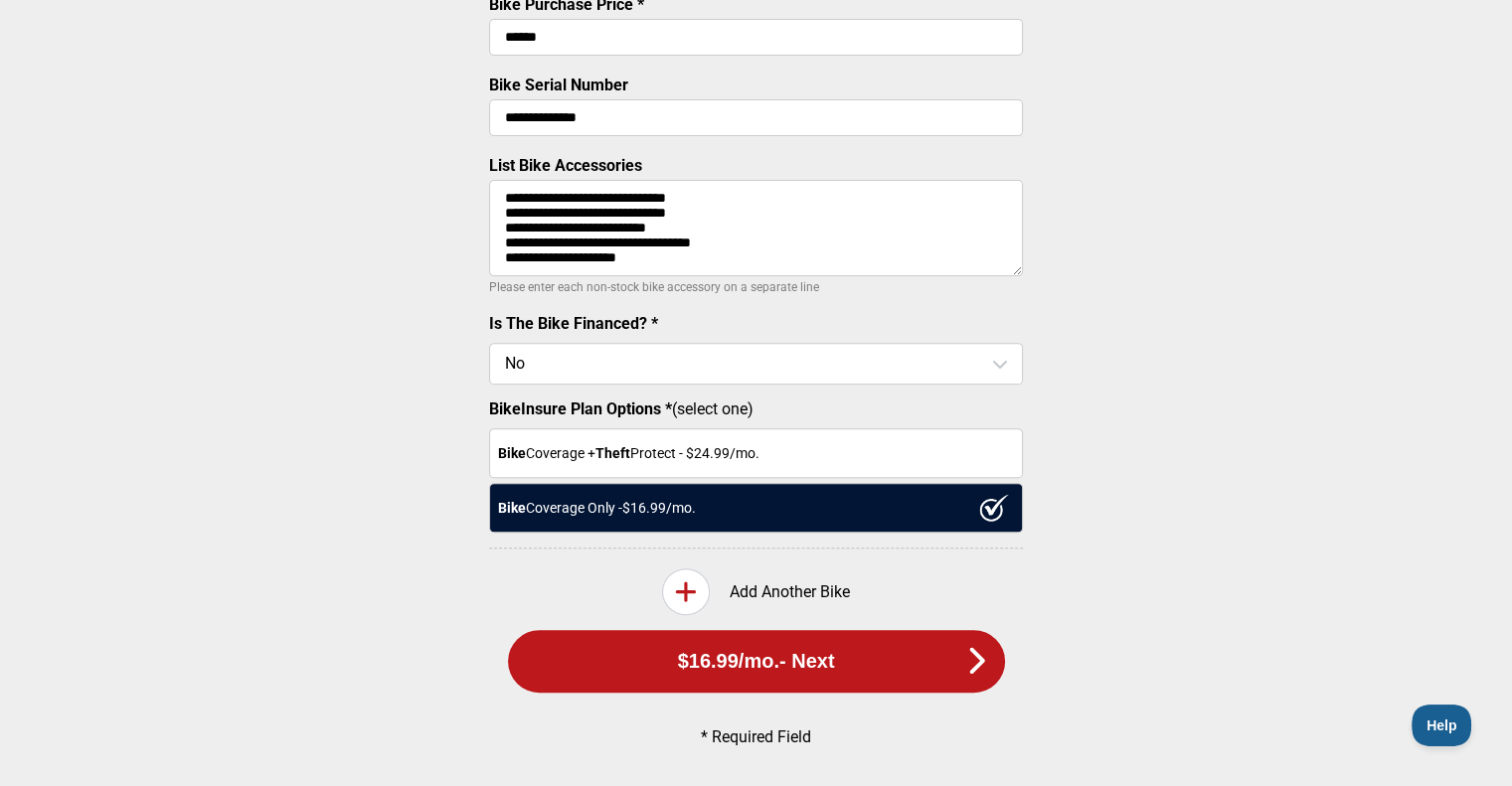 click on "Bike Coverage +    Theft Protect - $ 24.99 /mo." at bounding box center (756, 453) 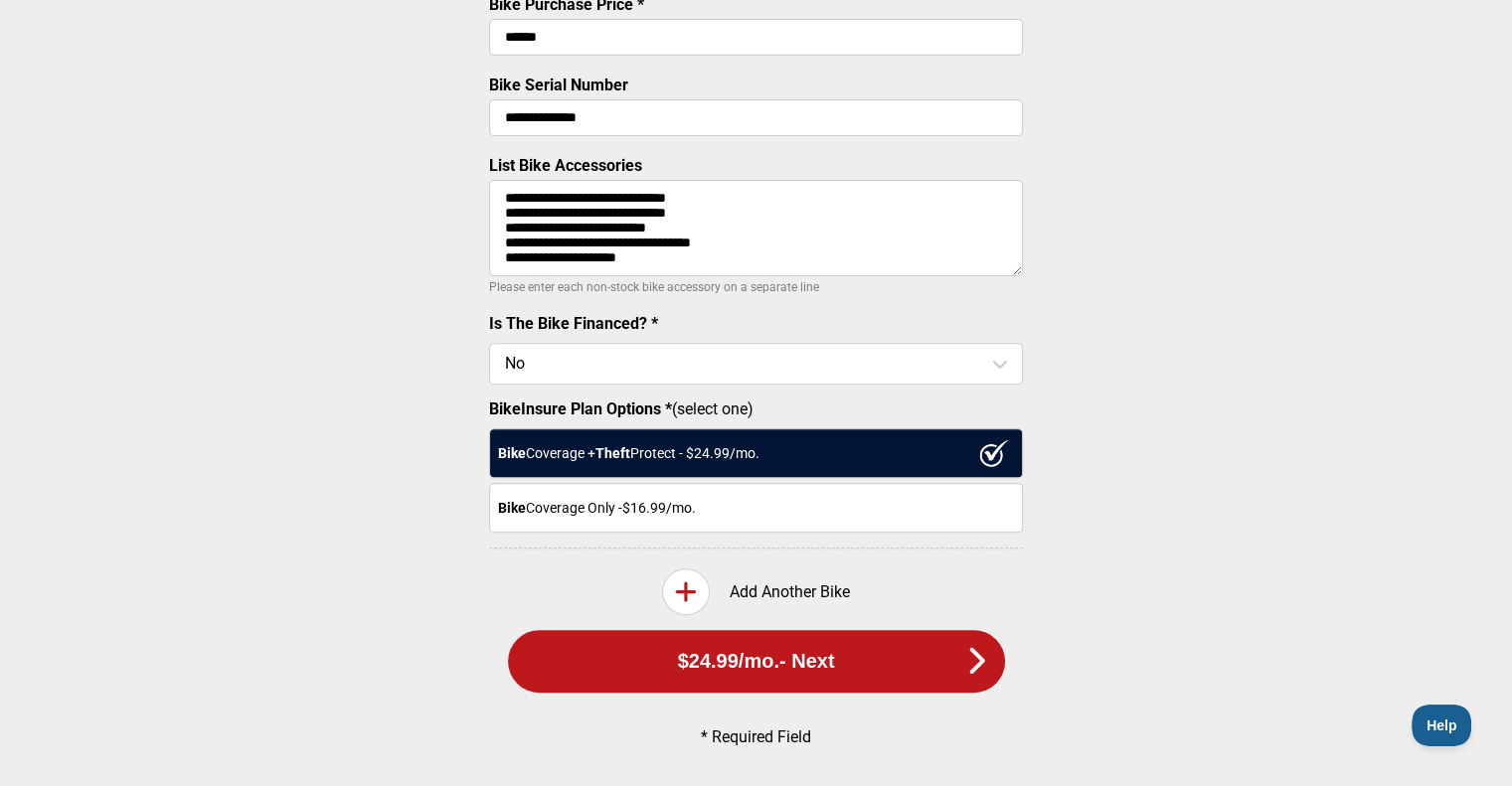 click on "Bike Coverage Only -  $16.99 /mo." at bounding box center (756, 508) 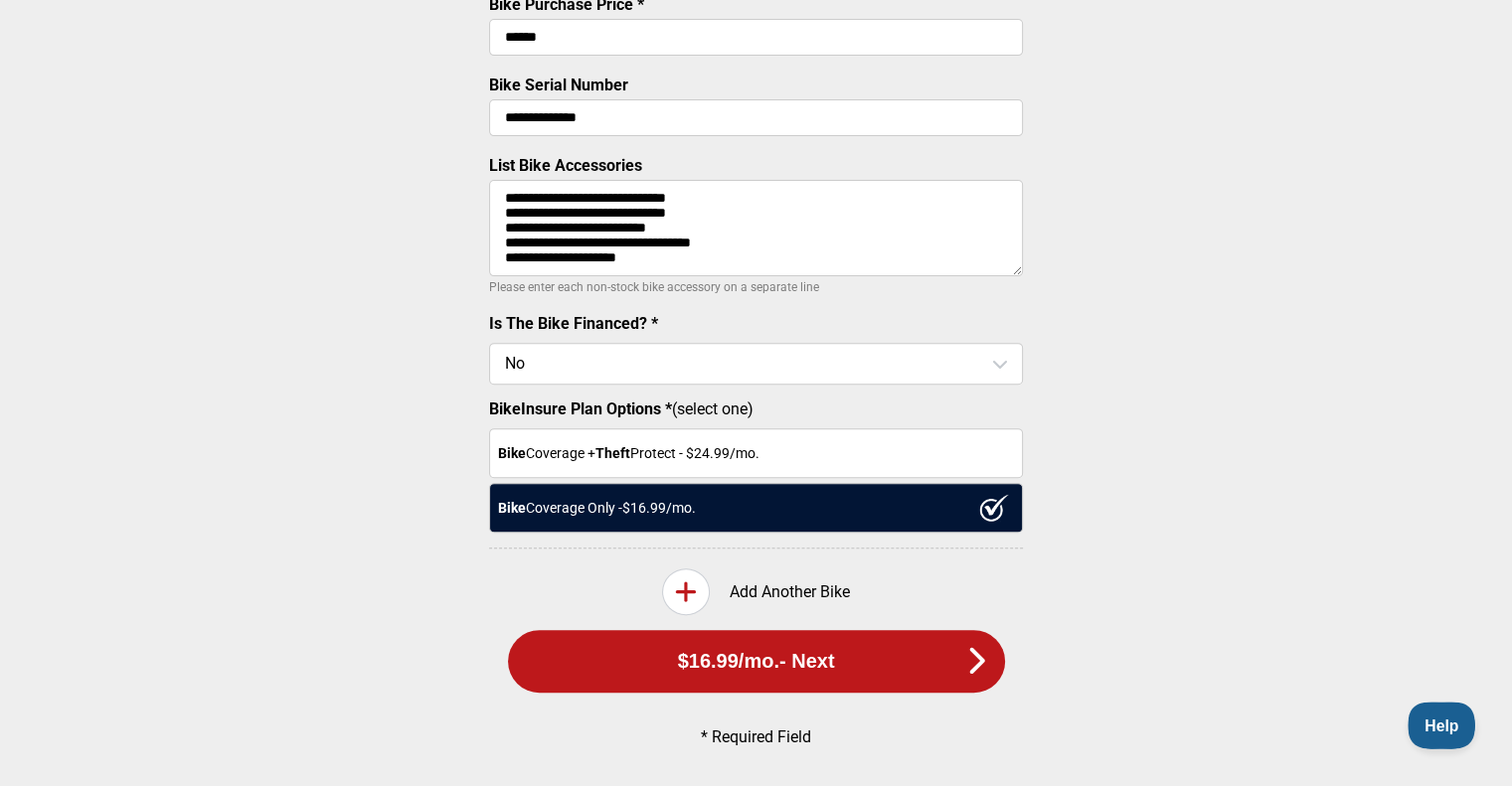 click on "Help" at bounding box center [1437, 722] 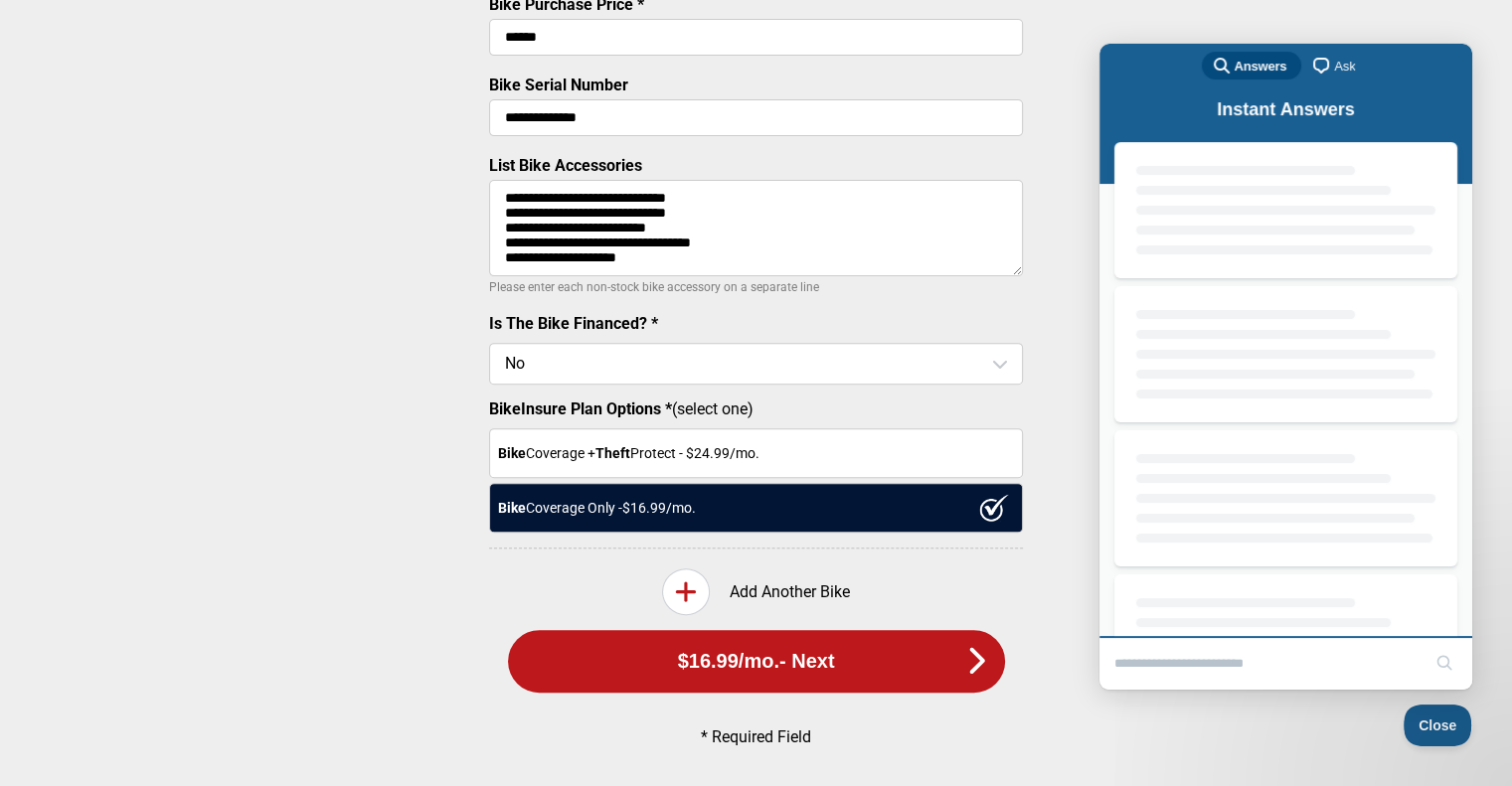 scroll, scrollTop: 0, scrollLeft: 0, axis: both 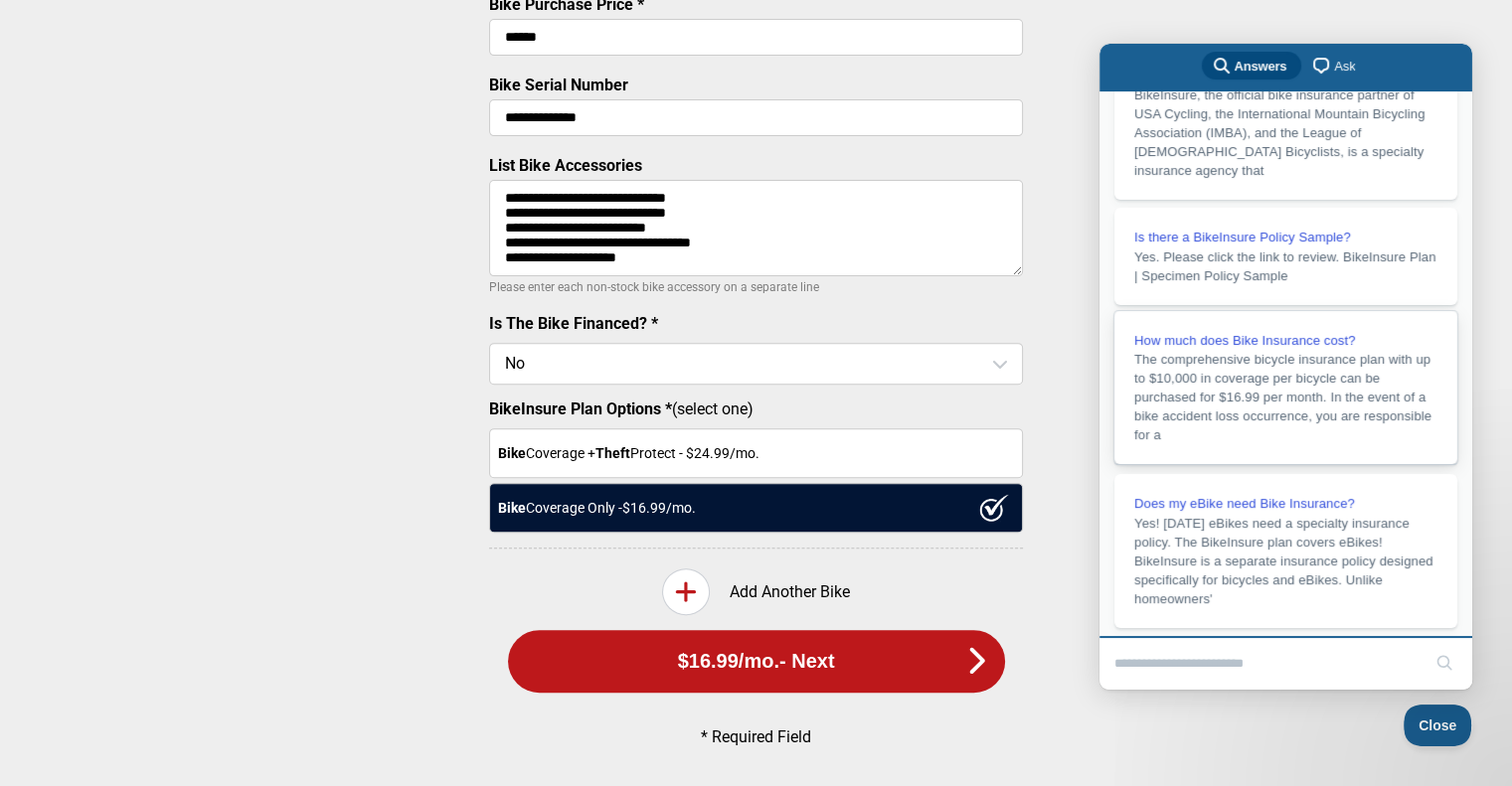 click on "The comprehensive bicycle insurance plan with up to $10,000 in coverage per bicycle can be purchased for $16.99 per month. In the event of a bike accident loss occurrence, you are responsible for a" at bounding box center (1285, 396) 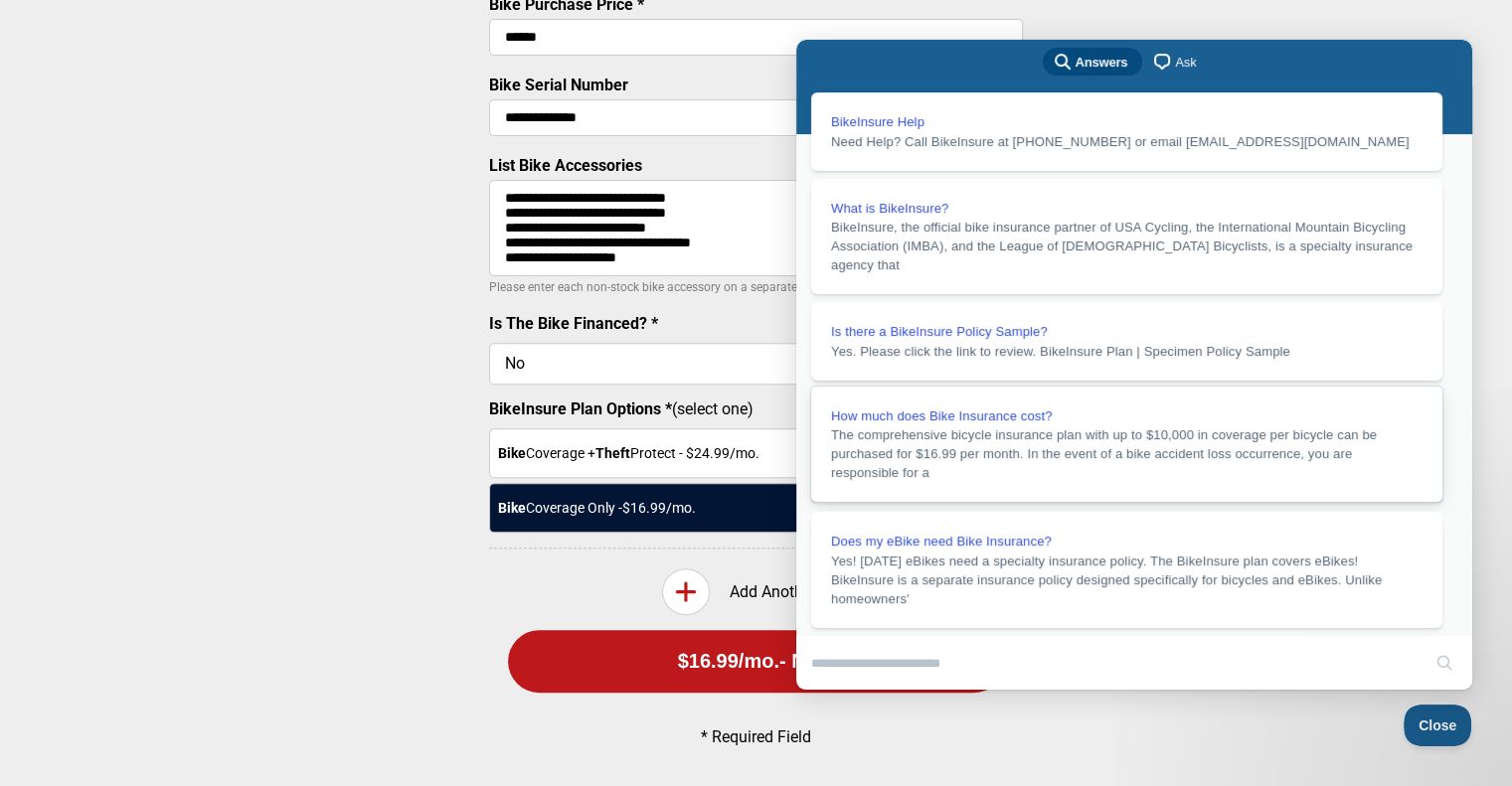scroll, scrollTop: 39, scrollLeft: 0, axis: vertical 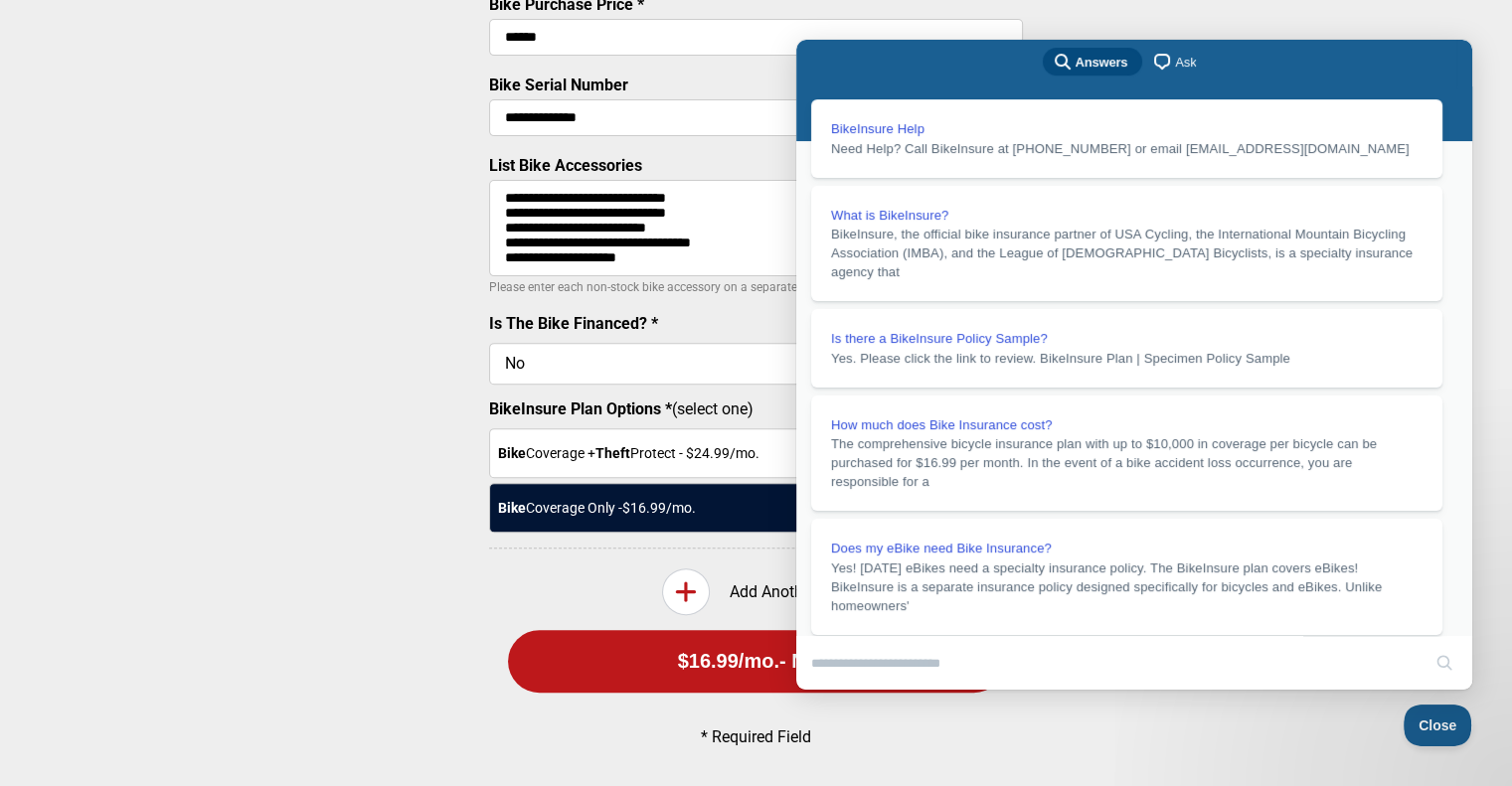 click on "u" at bounding box center (817, 734) 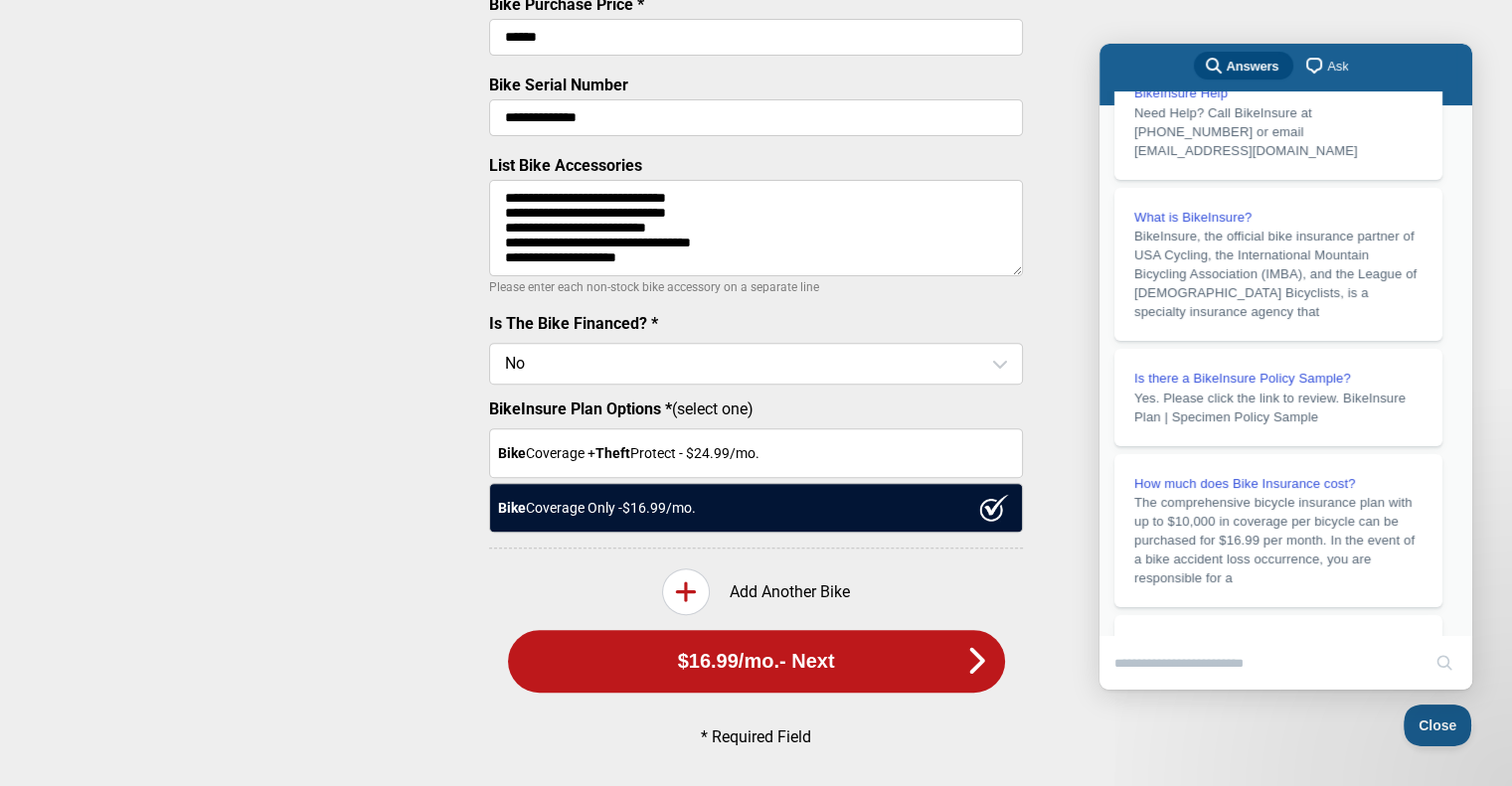 scroll, scrollTop: 0, scrollLeft: 0, axis: both 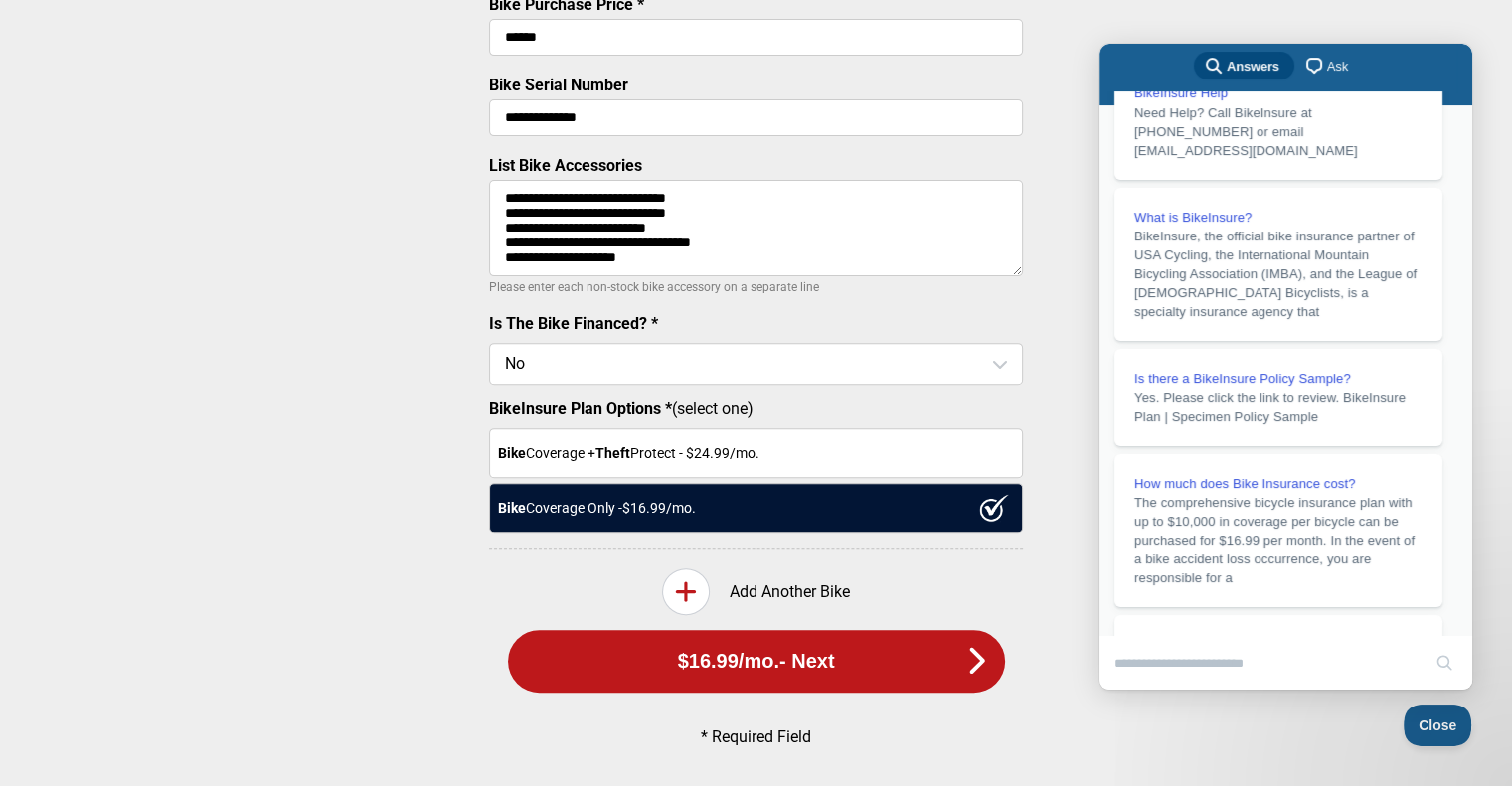 click on "Close" at bounding box center (1118, 704) 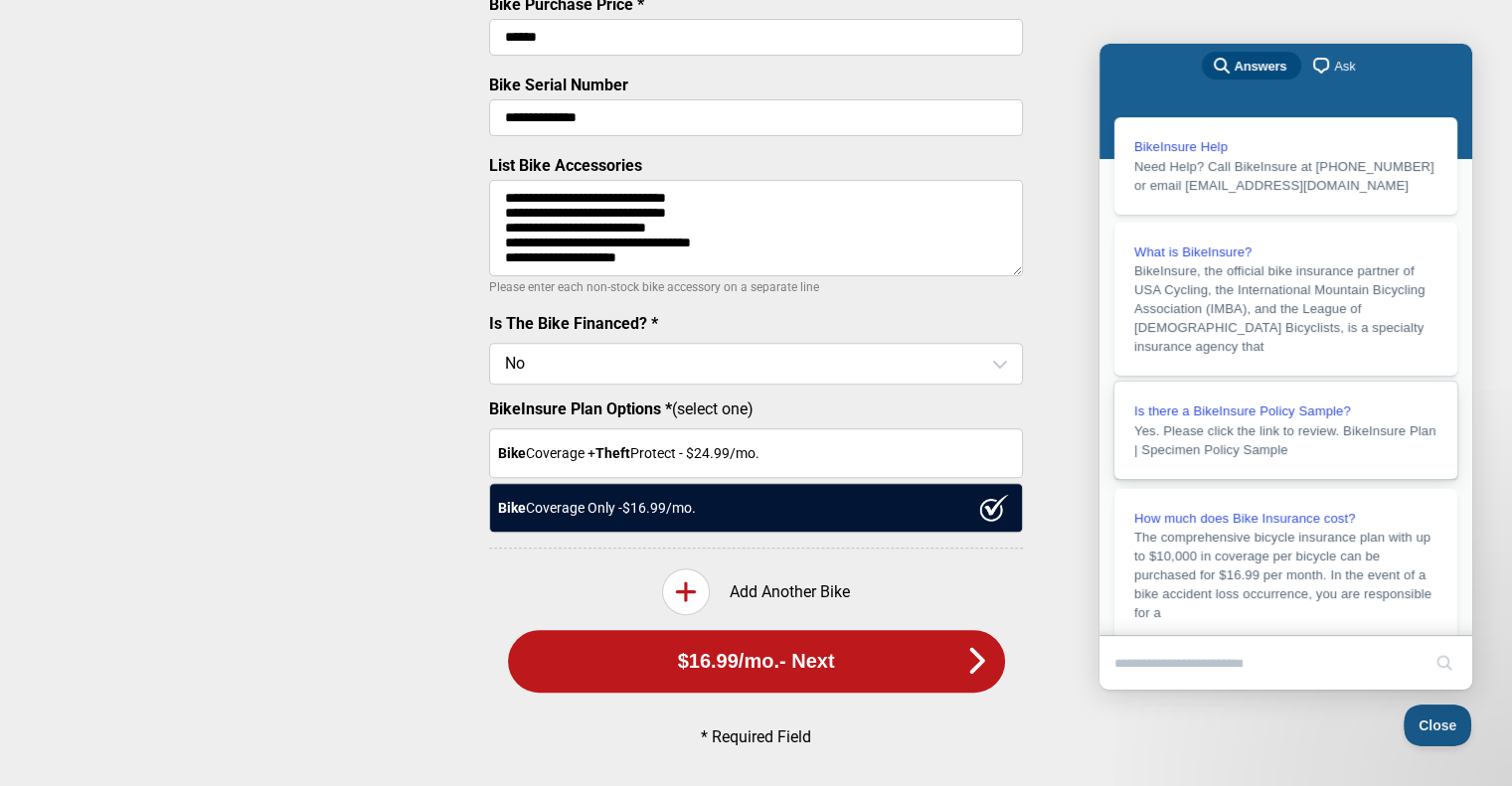 scroll, scrollTop: 0, scrollLeft: 0, axis: both 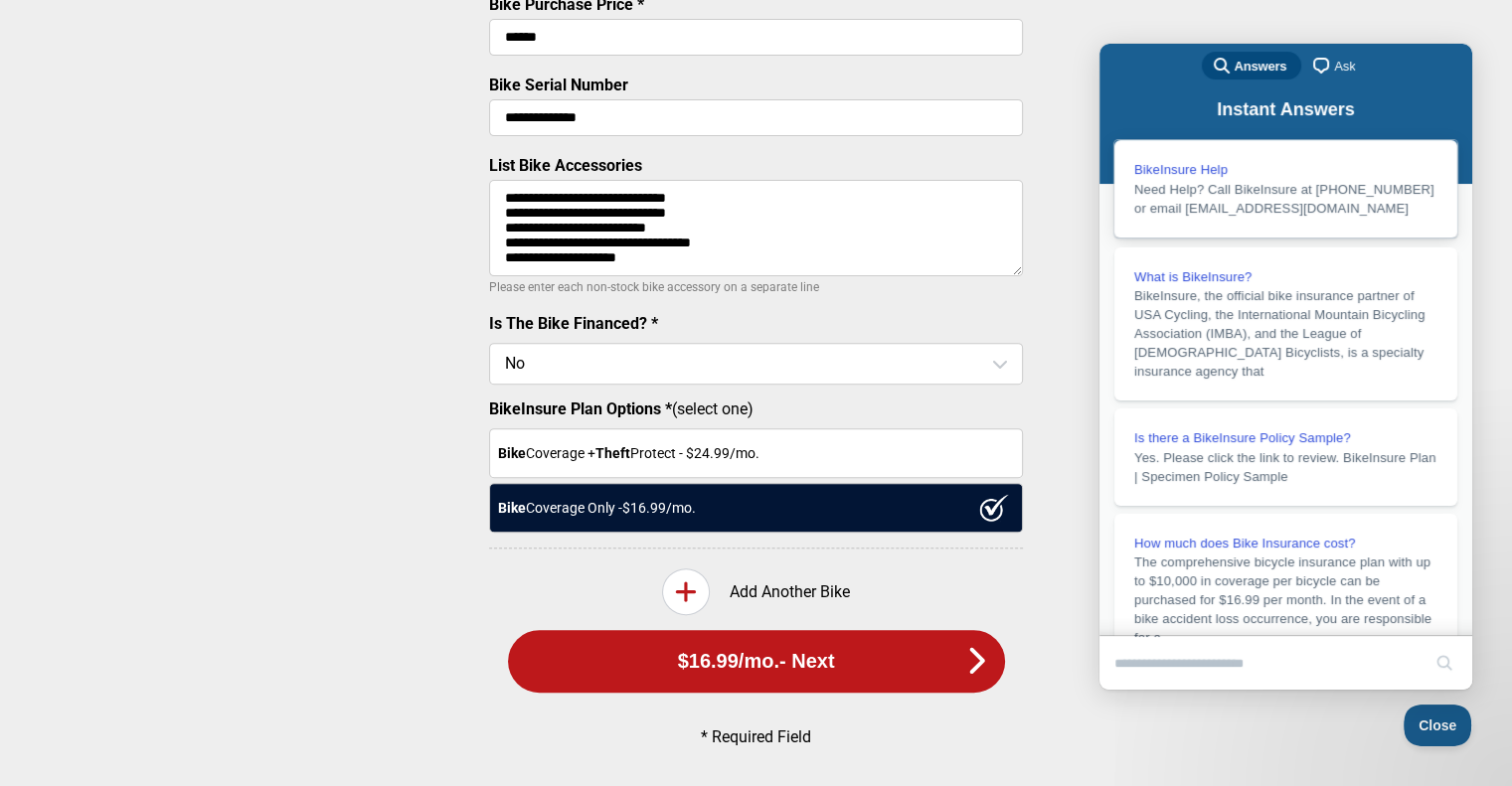 click on "Need Help? Call BikeInsure at [PHONE_NUMBER] or email [EMAIL_ADDRESS][DOMAIN_NAME]" at bounding box center (1284, 199) 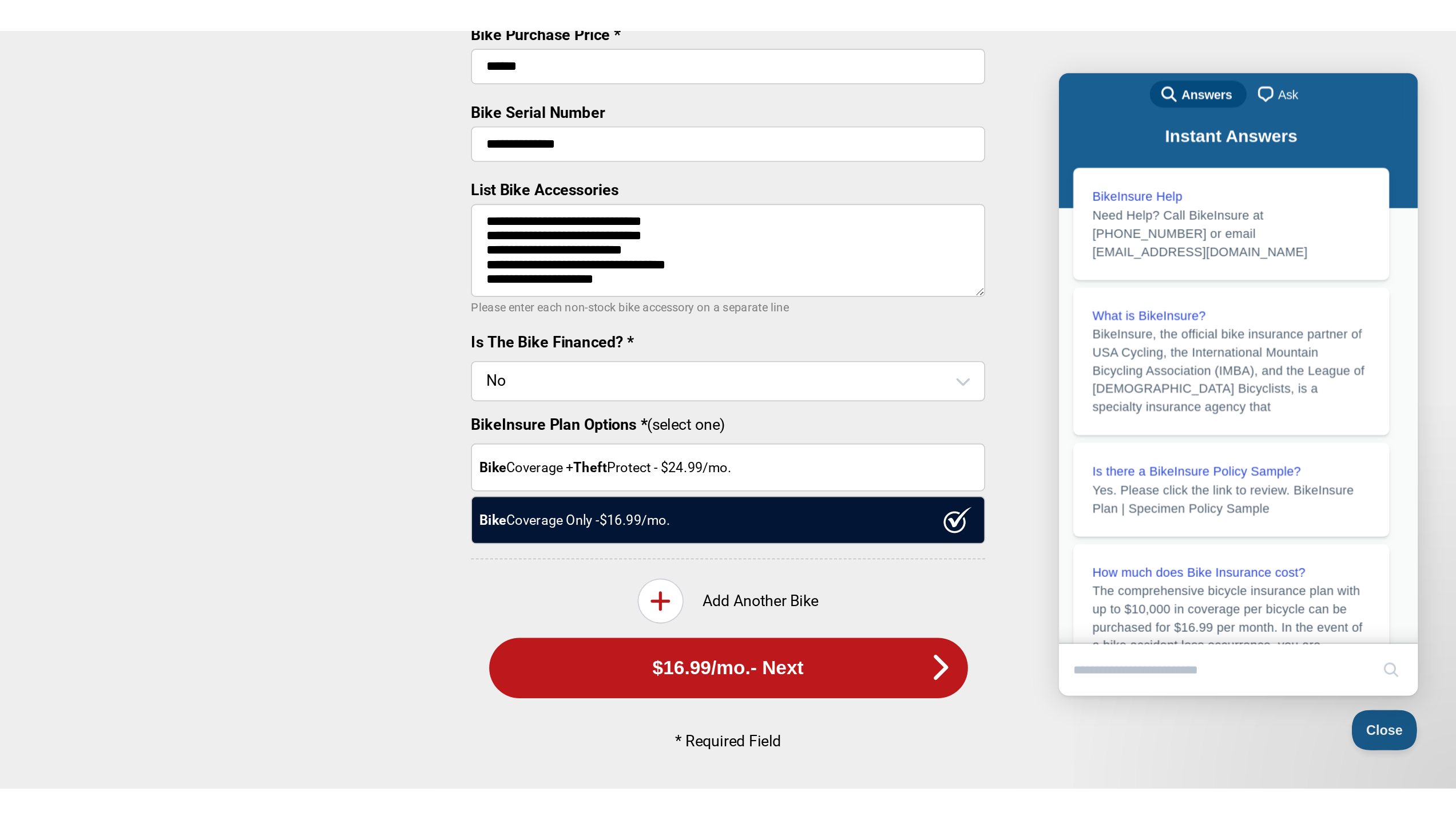 scroll, scrollTop: 27, scrollLeft: 0, axis: vertical 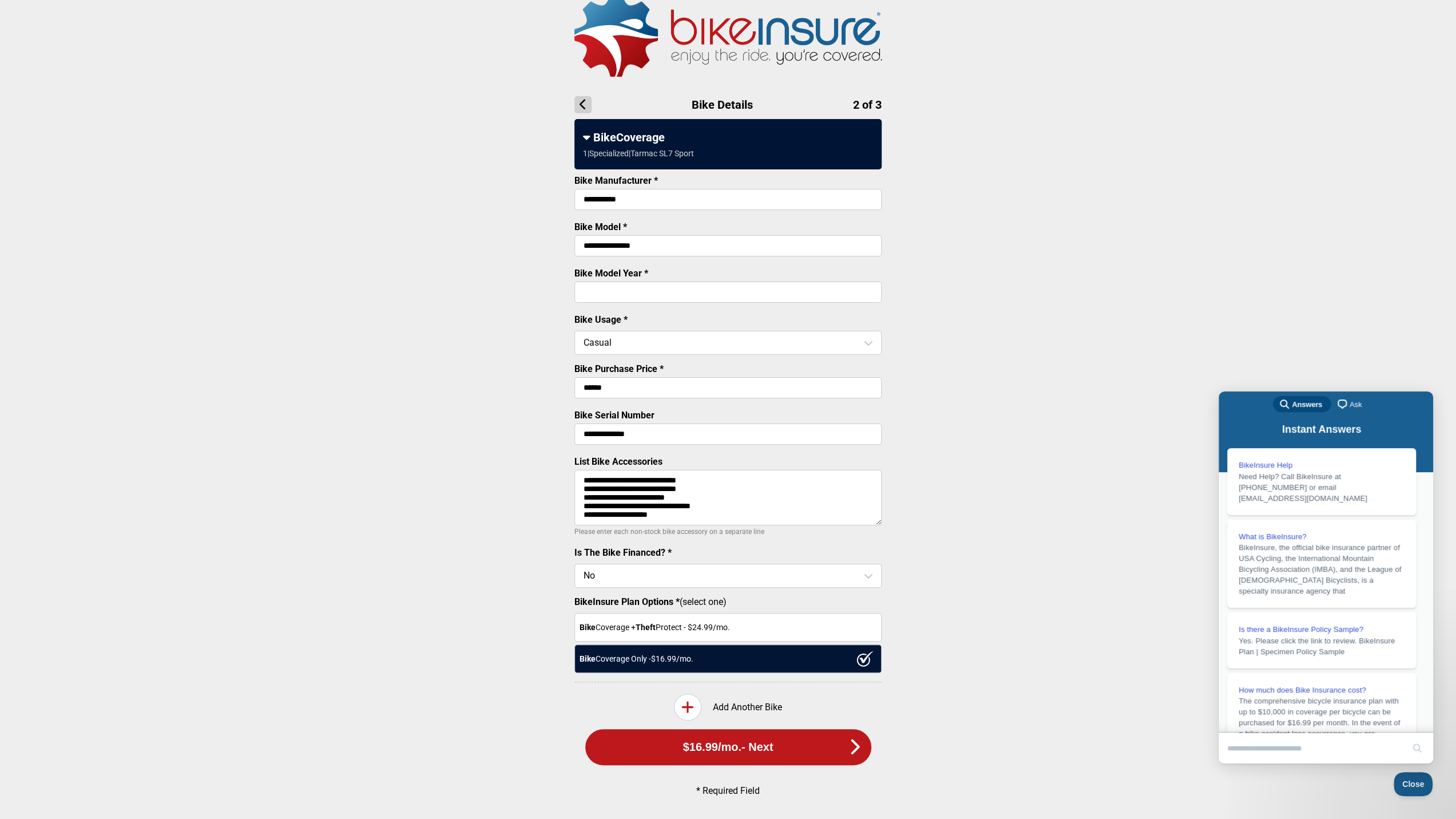 click on "**********" at bounding box center [728, 497] 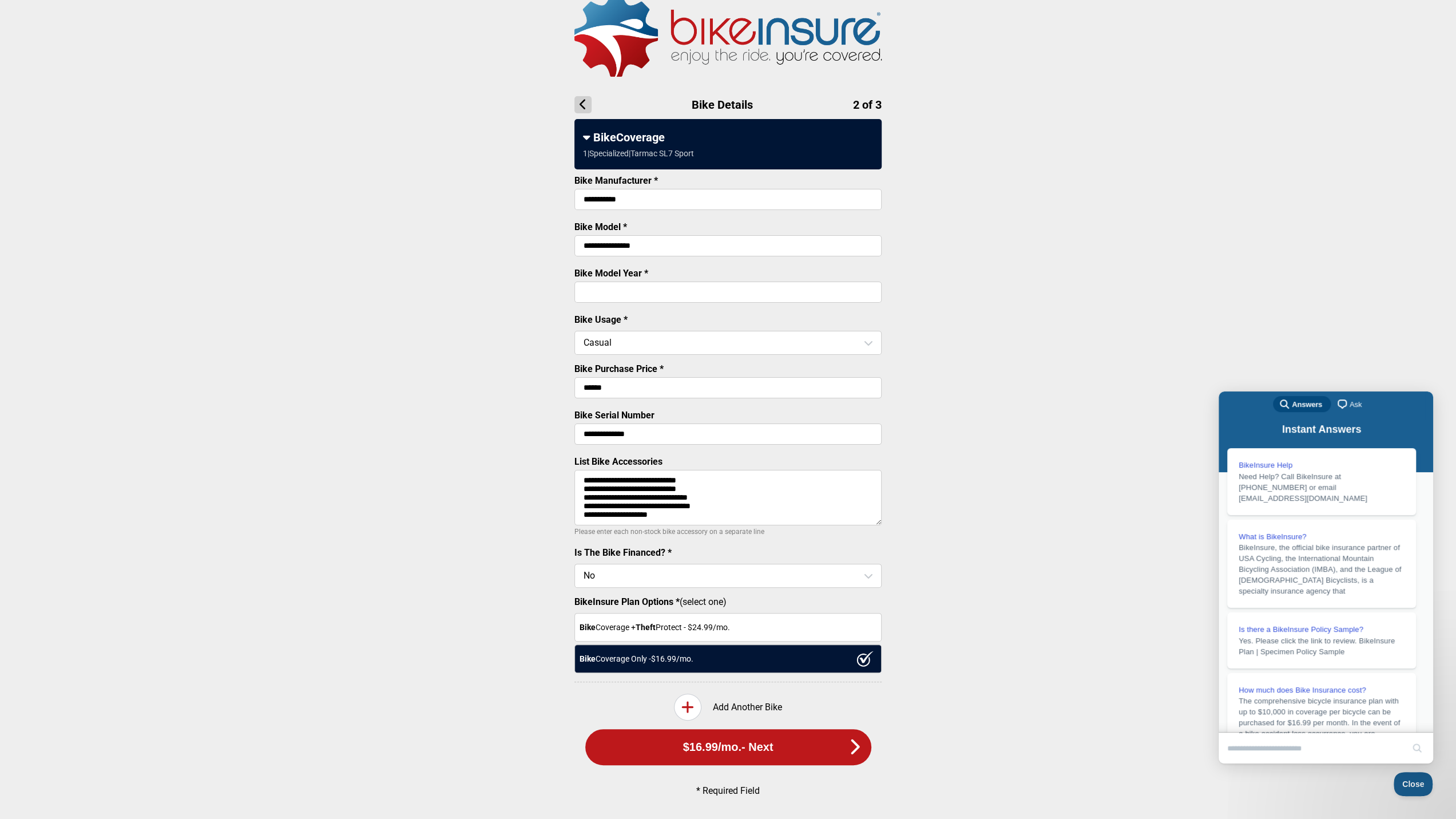 drag, startPoint x: 640, startPoint y: 508, endPoint x: 686, endPoint y: 526, distance: 49.3964 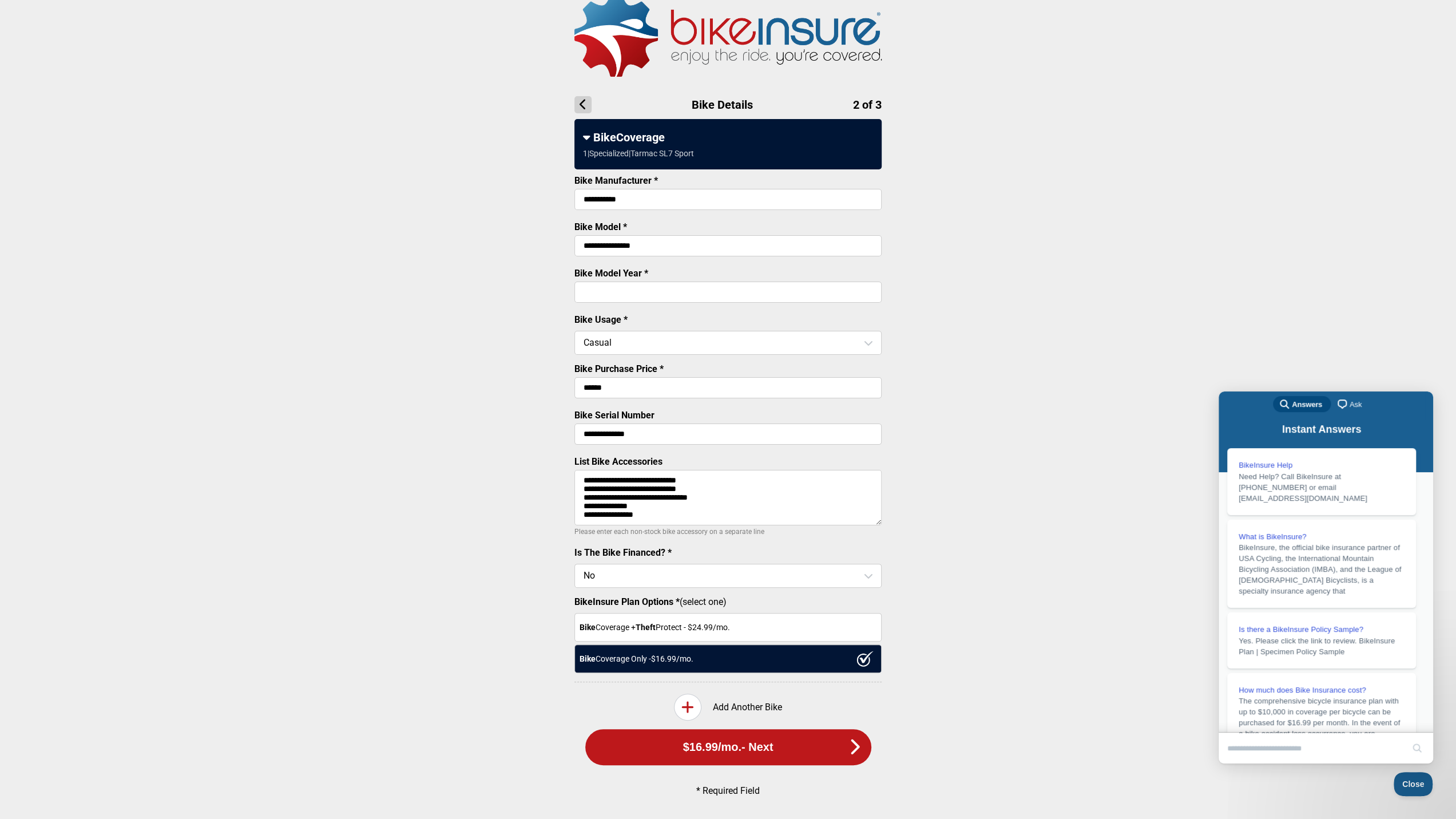 scroll, scrollTop: 4, scrollLeft: 0, axis: vertical 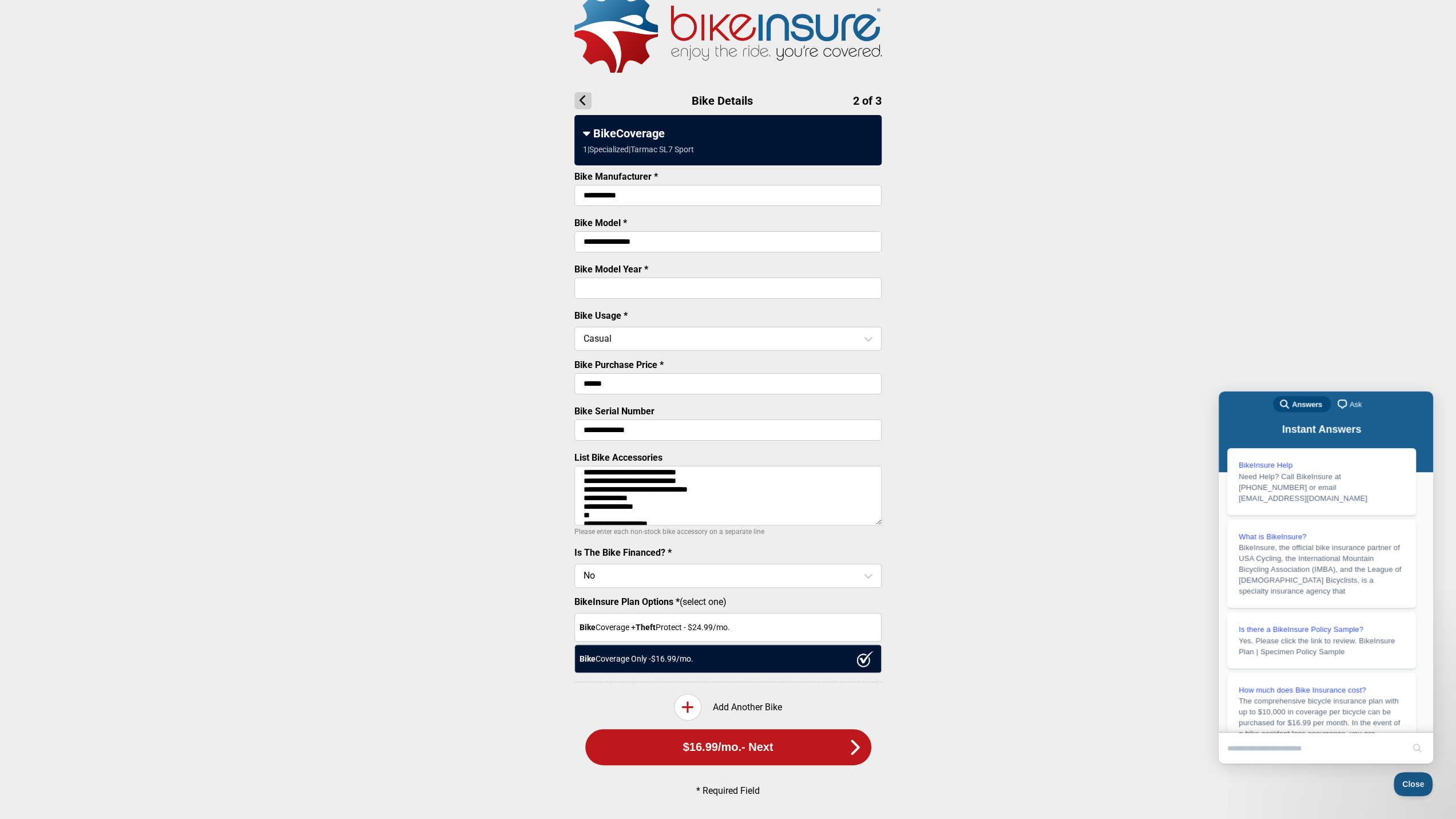 paste on "**********" 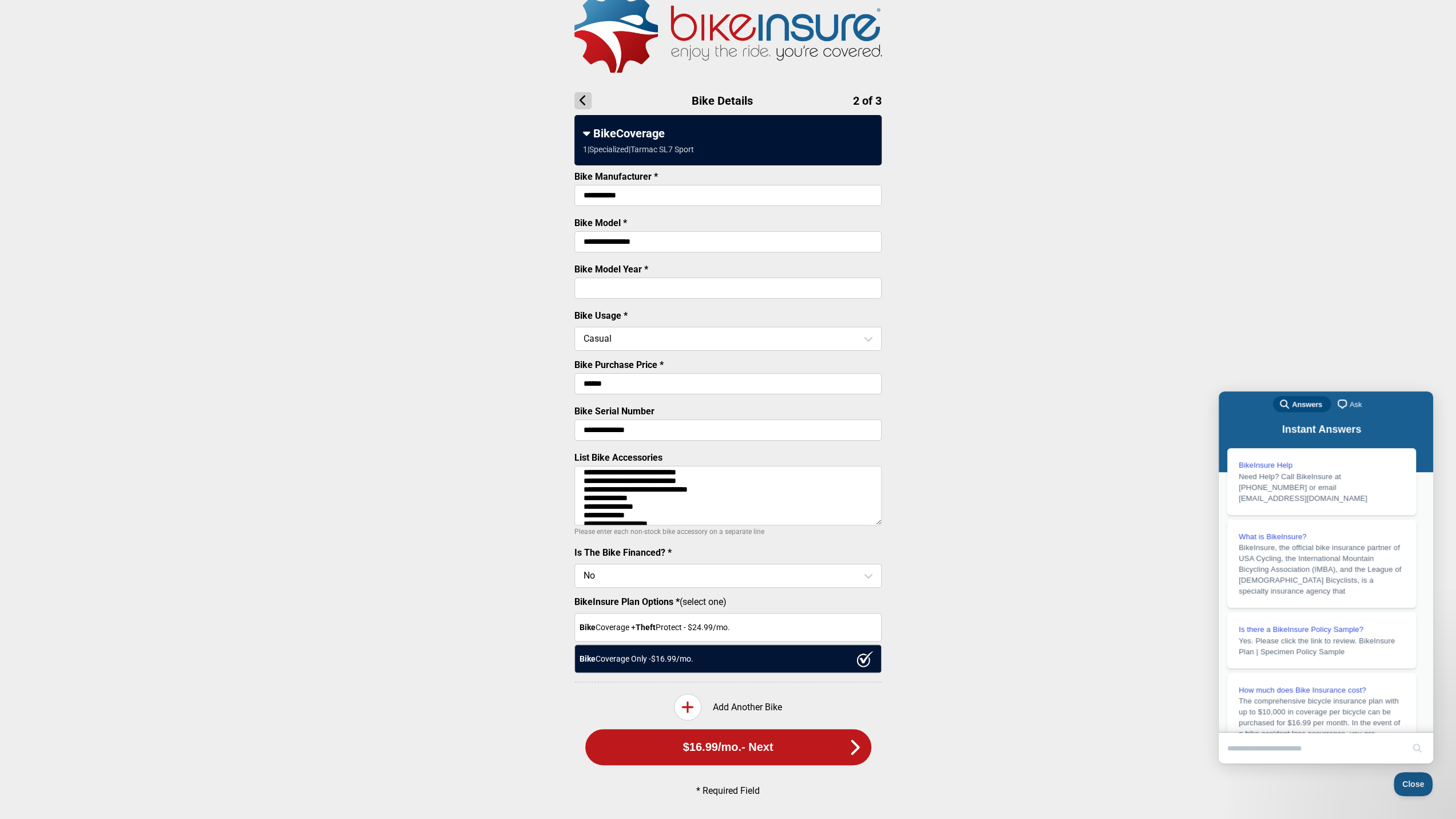 click on "**********" at bounding box center (728, 496) 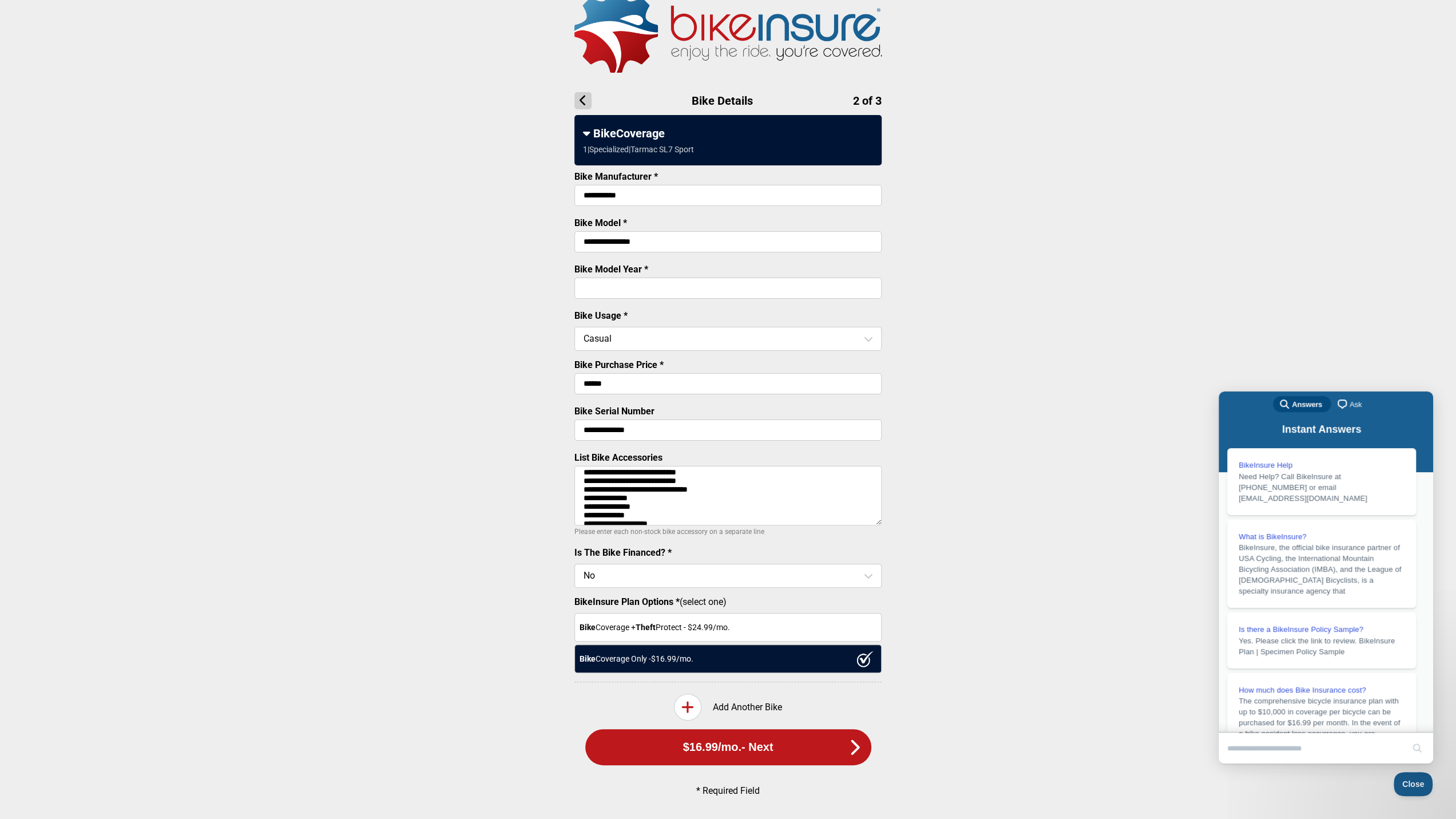 paste on "******" 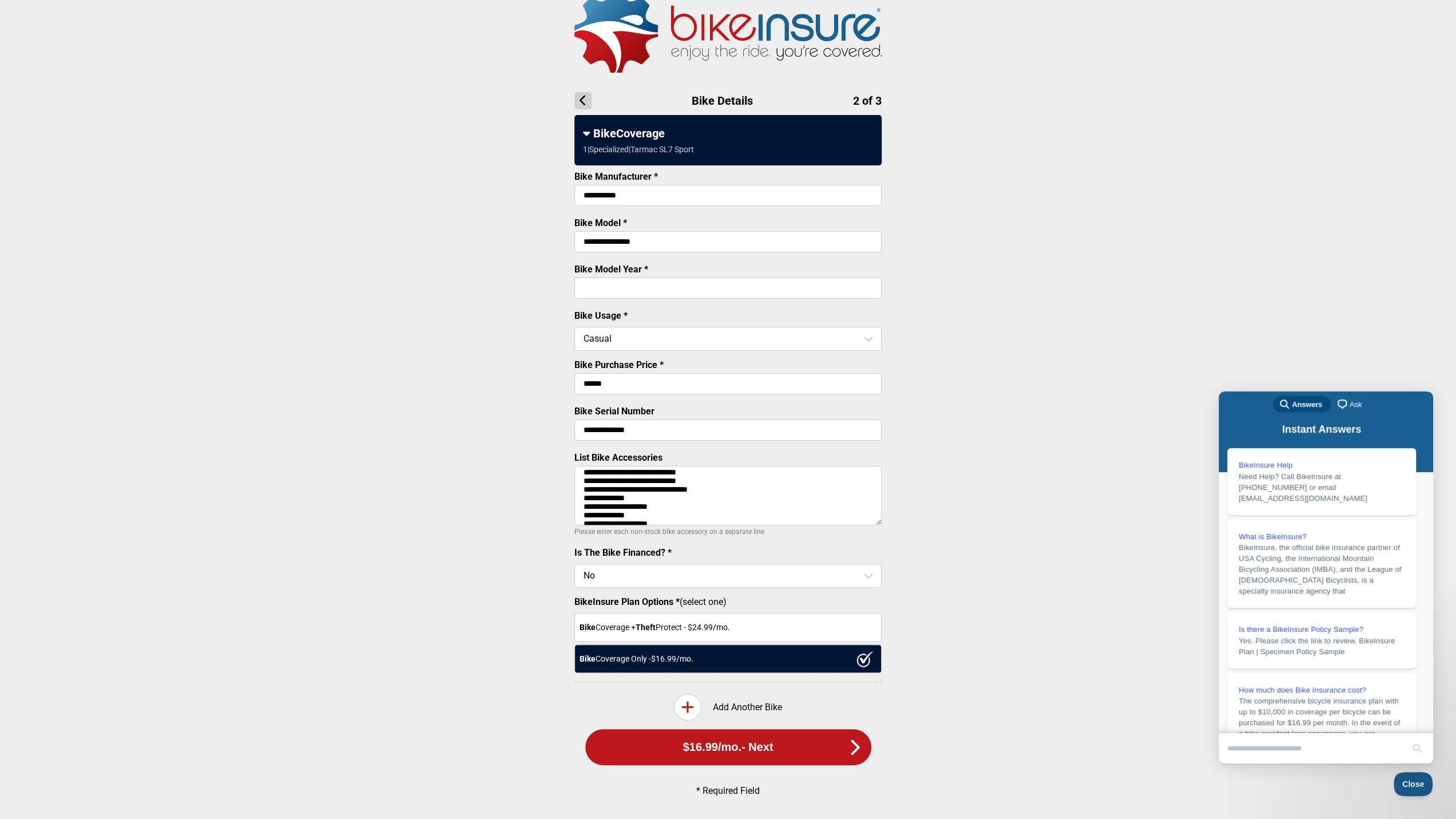 paste on "******" 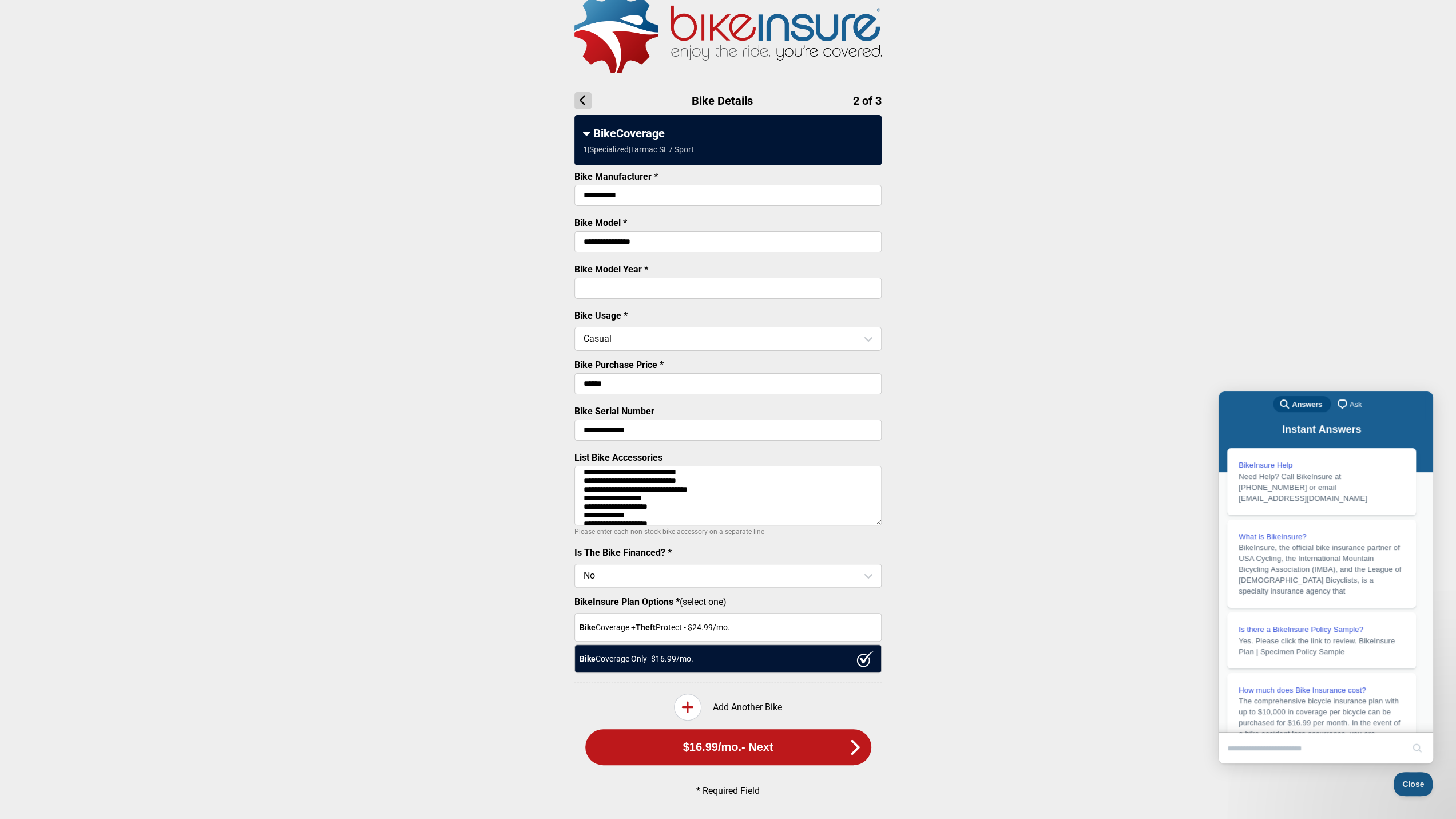 click on "**********" at bounding box center (728, 496) 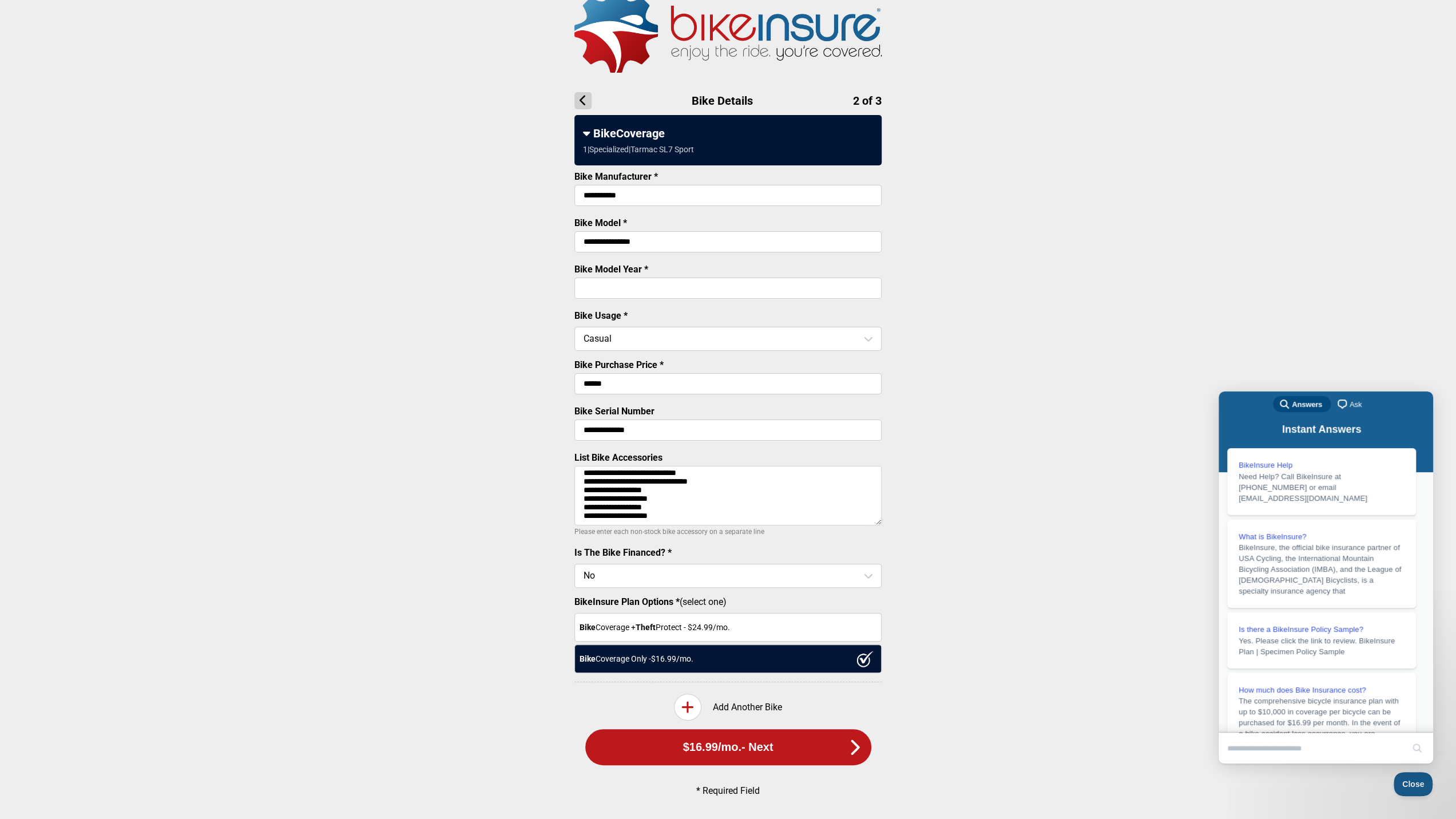 scroll, scrollTop: 19, scrollLeft: 0, axis: vertical 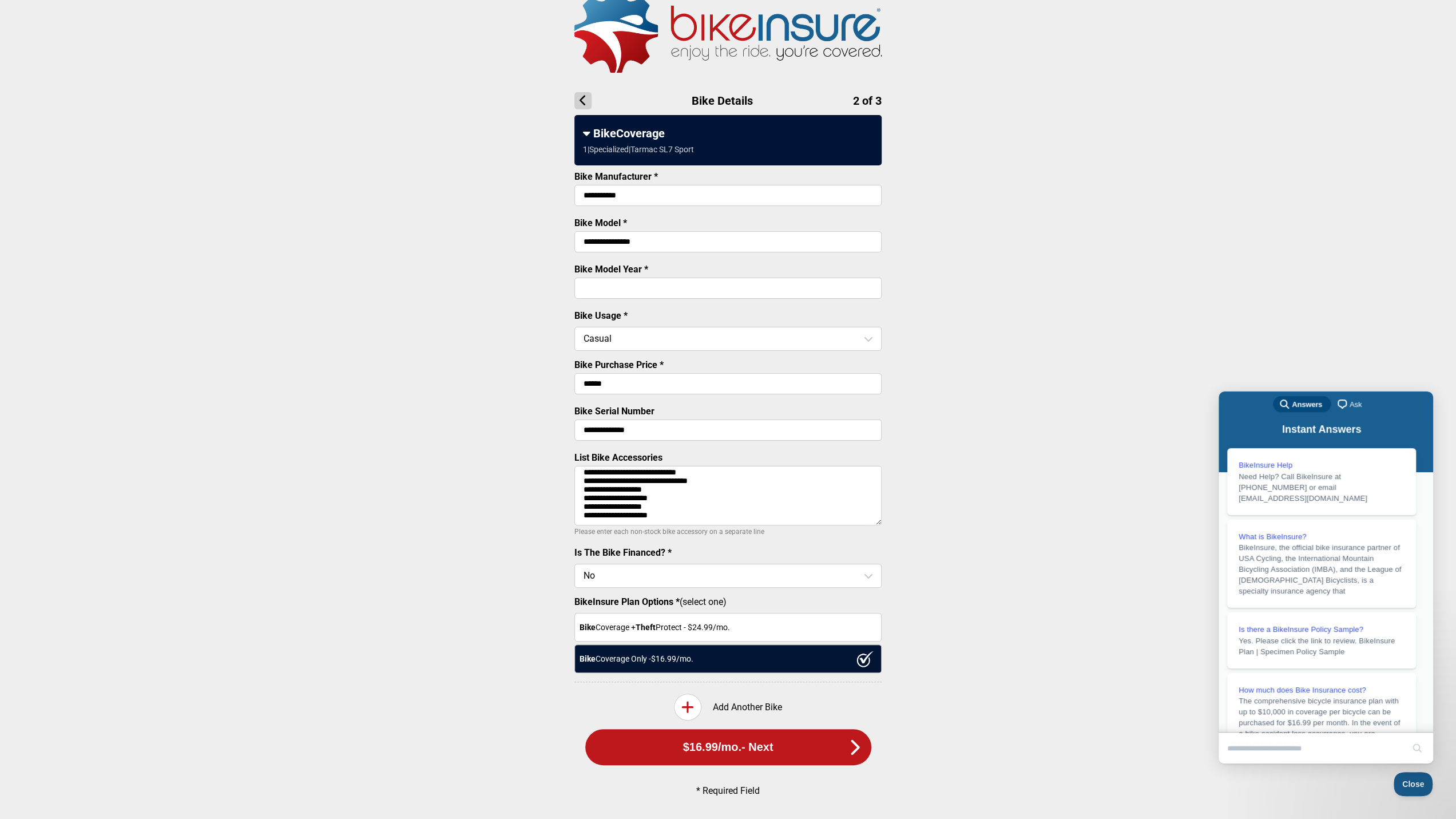 drag, startPoint x: 674, startPoint y: 517, endPoint x: 578, endPoint y: 518, distance: 96.00521 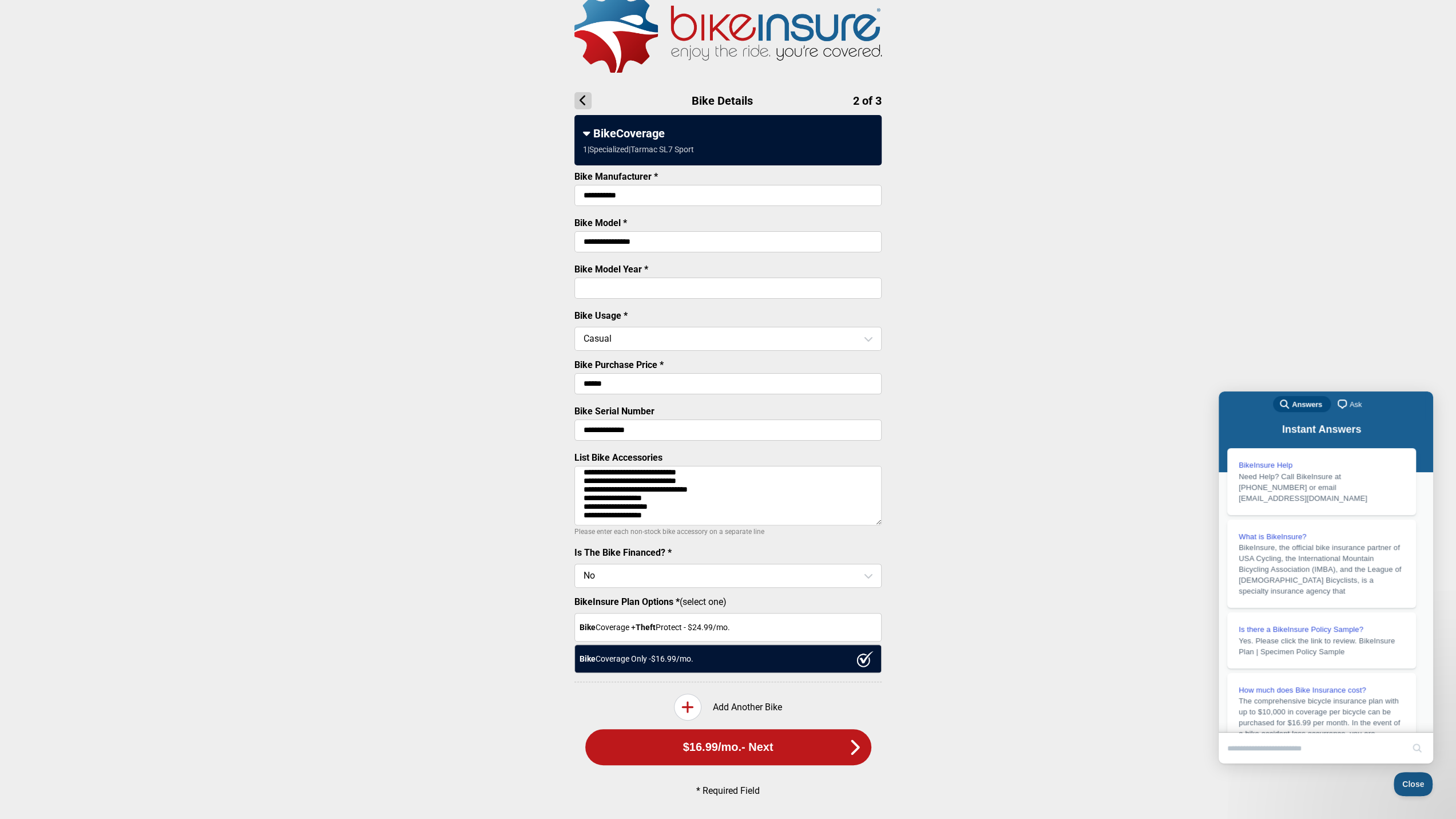 scroll, scrollTop: 9, scrollLeft: 0, axis: vertical 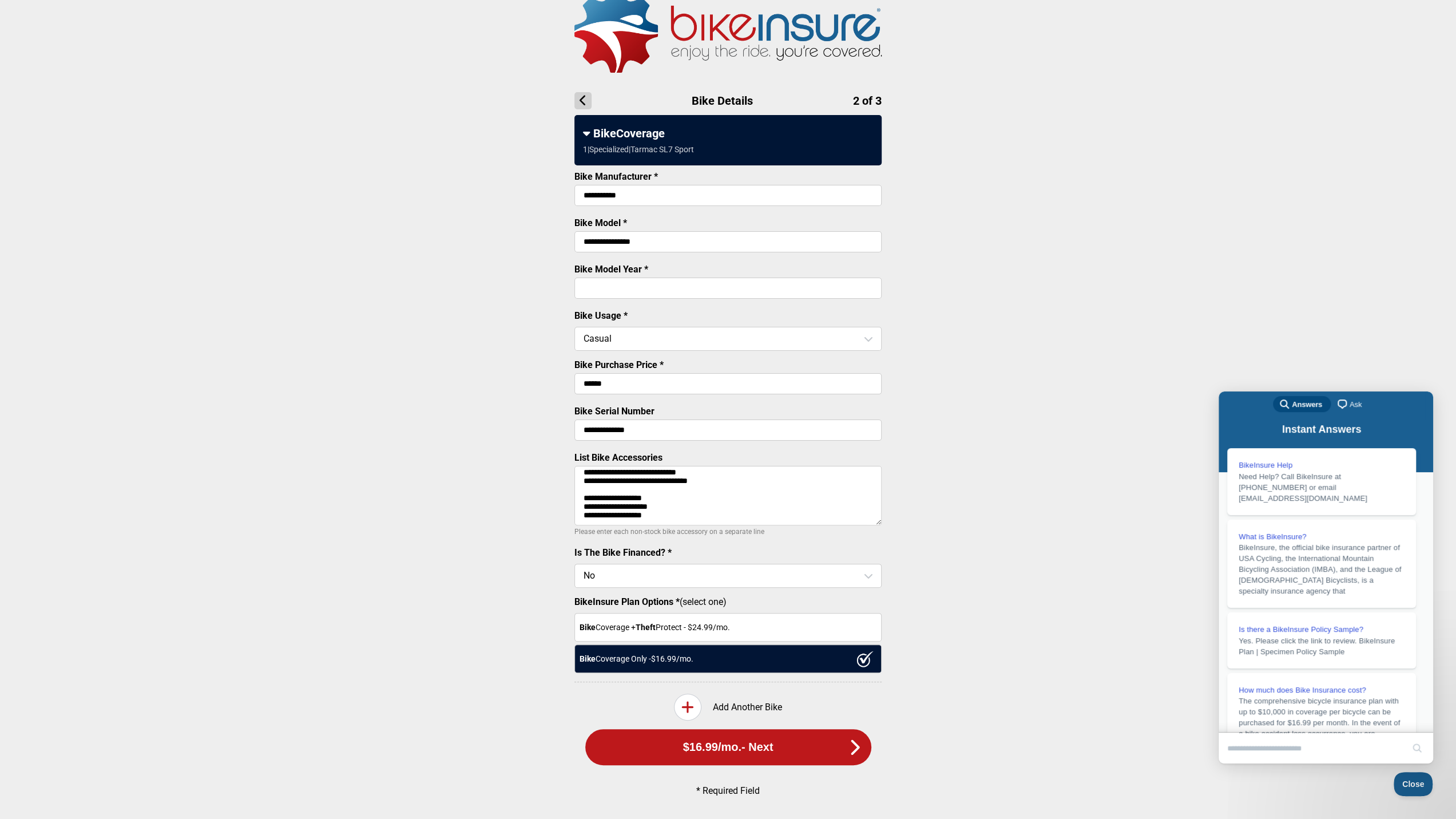 paste on "**********" 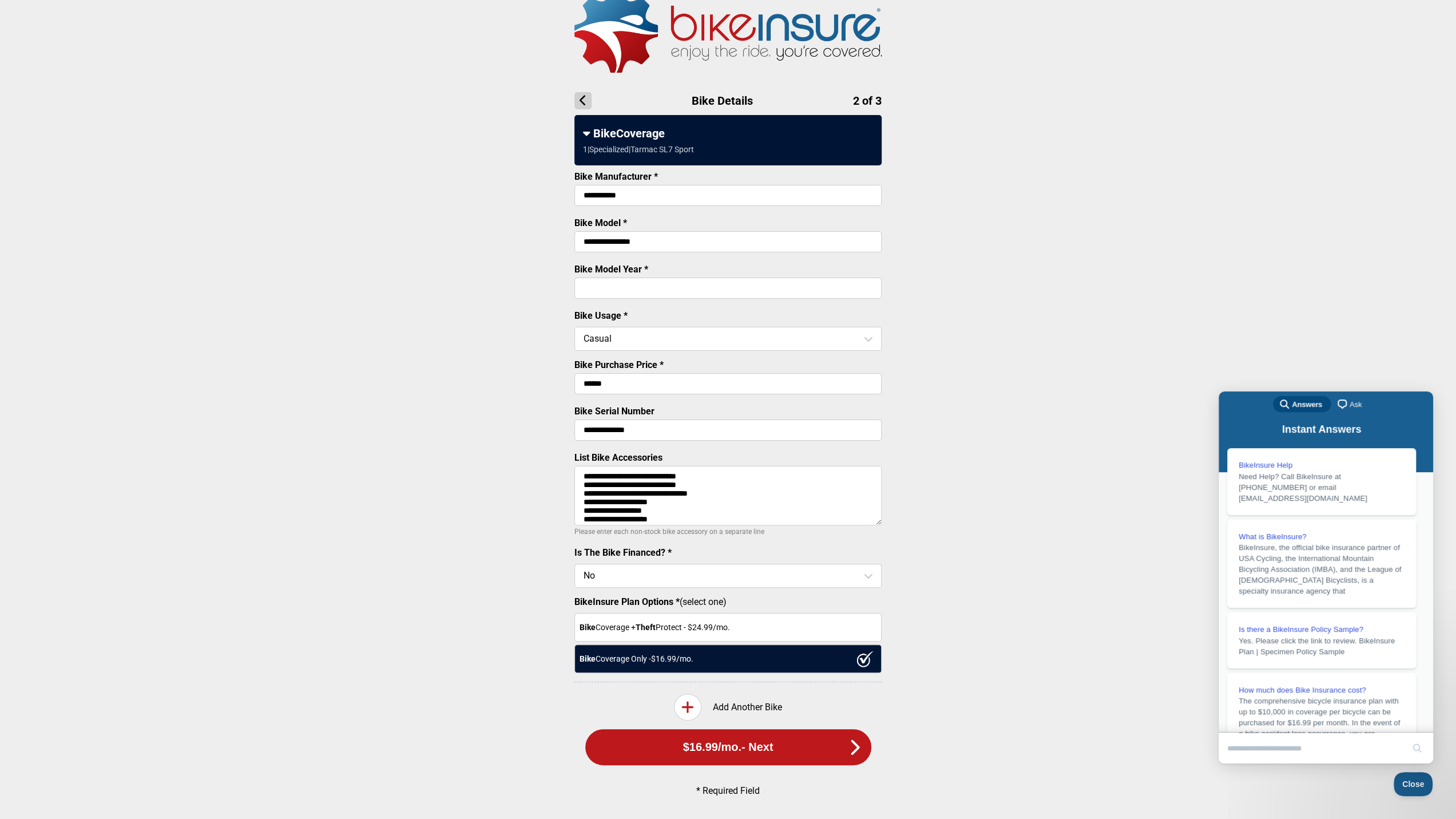 scroll, scrollTop: 19, scrollLeft: 0, axis: vertical 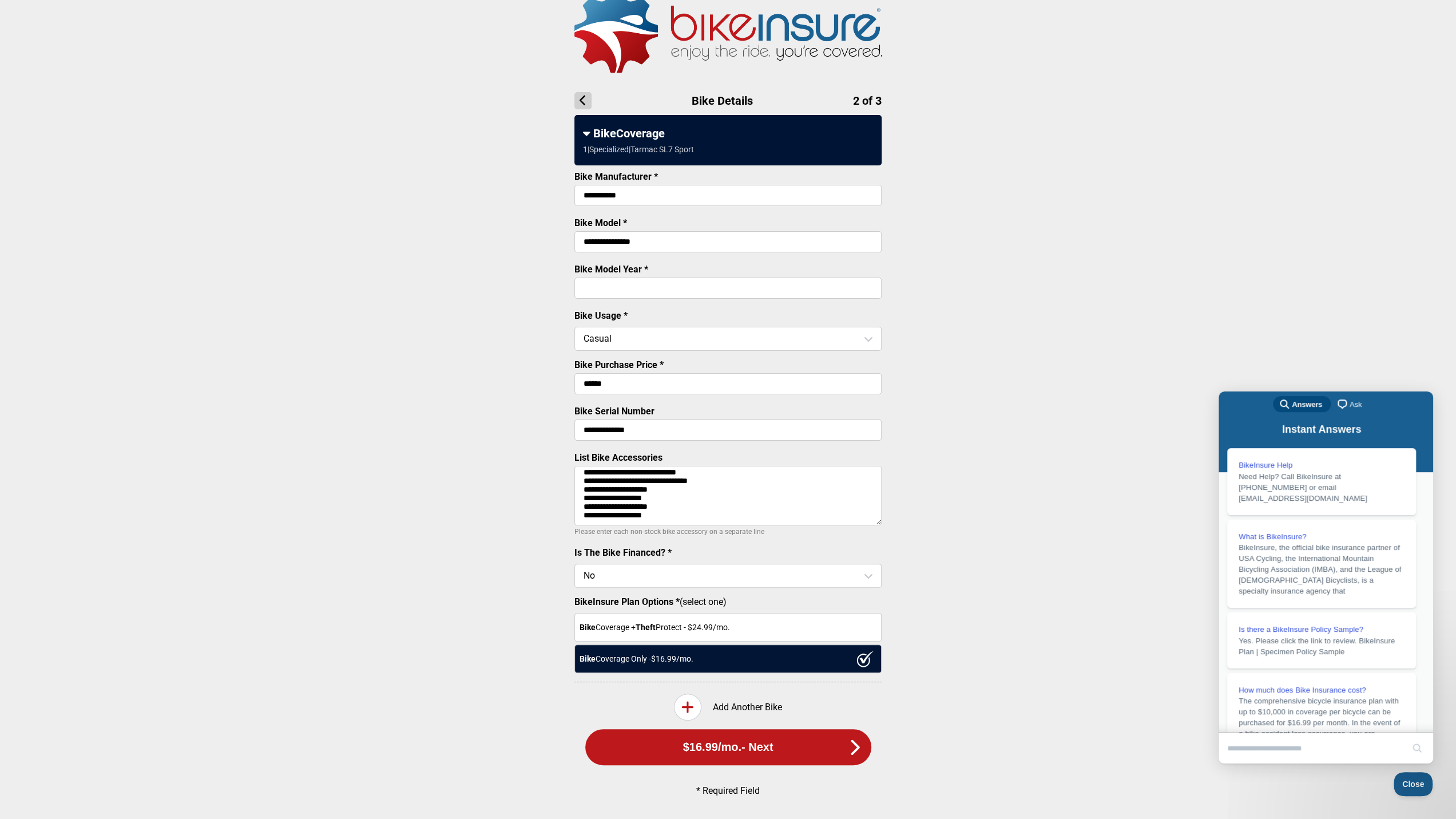 type on "**********" 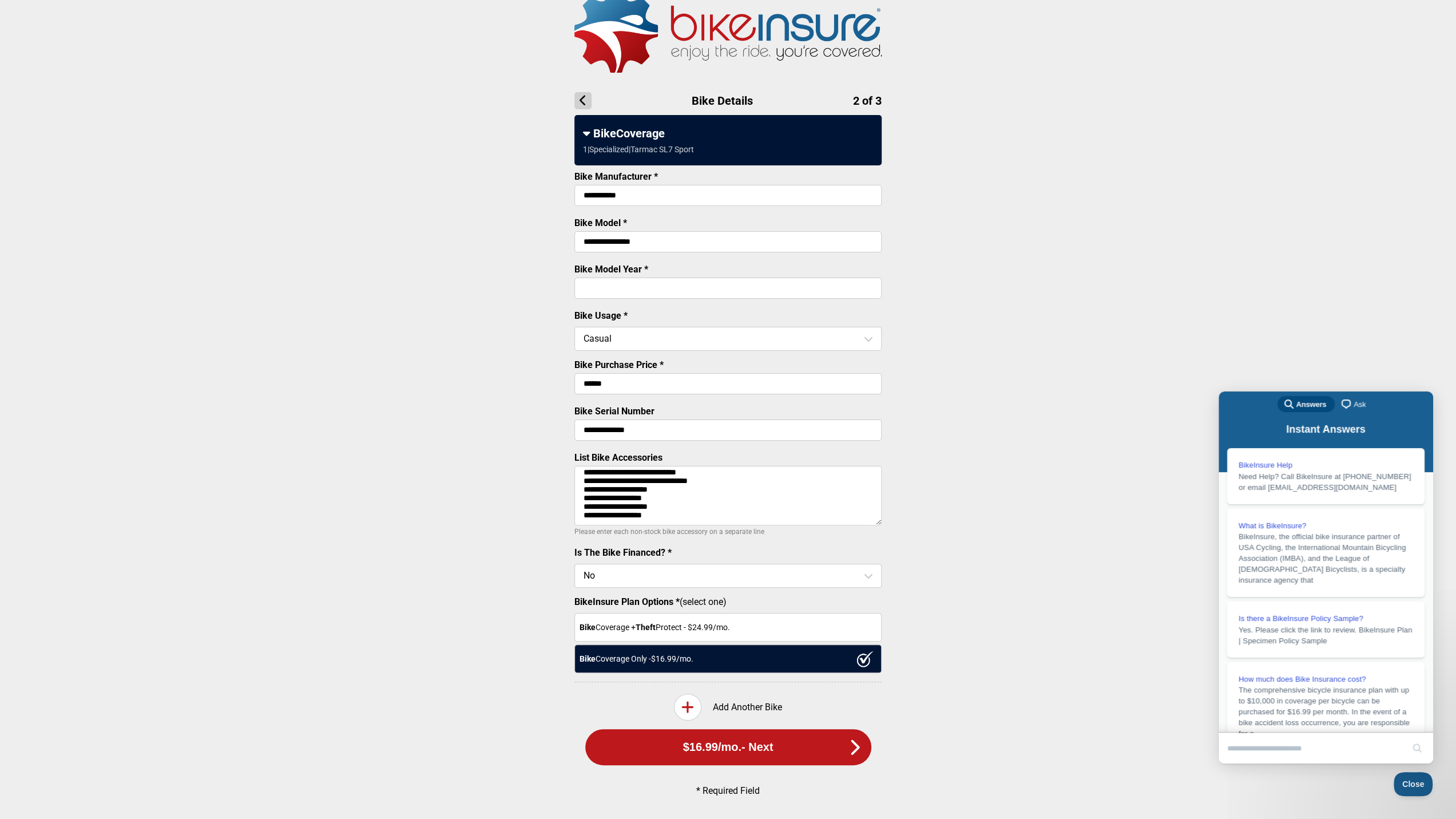 click on "**********" at bounding box center [728, 398] 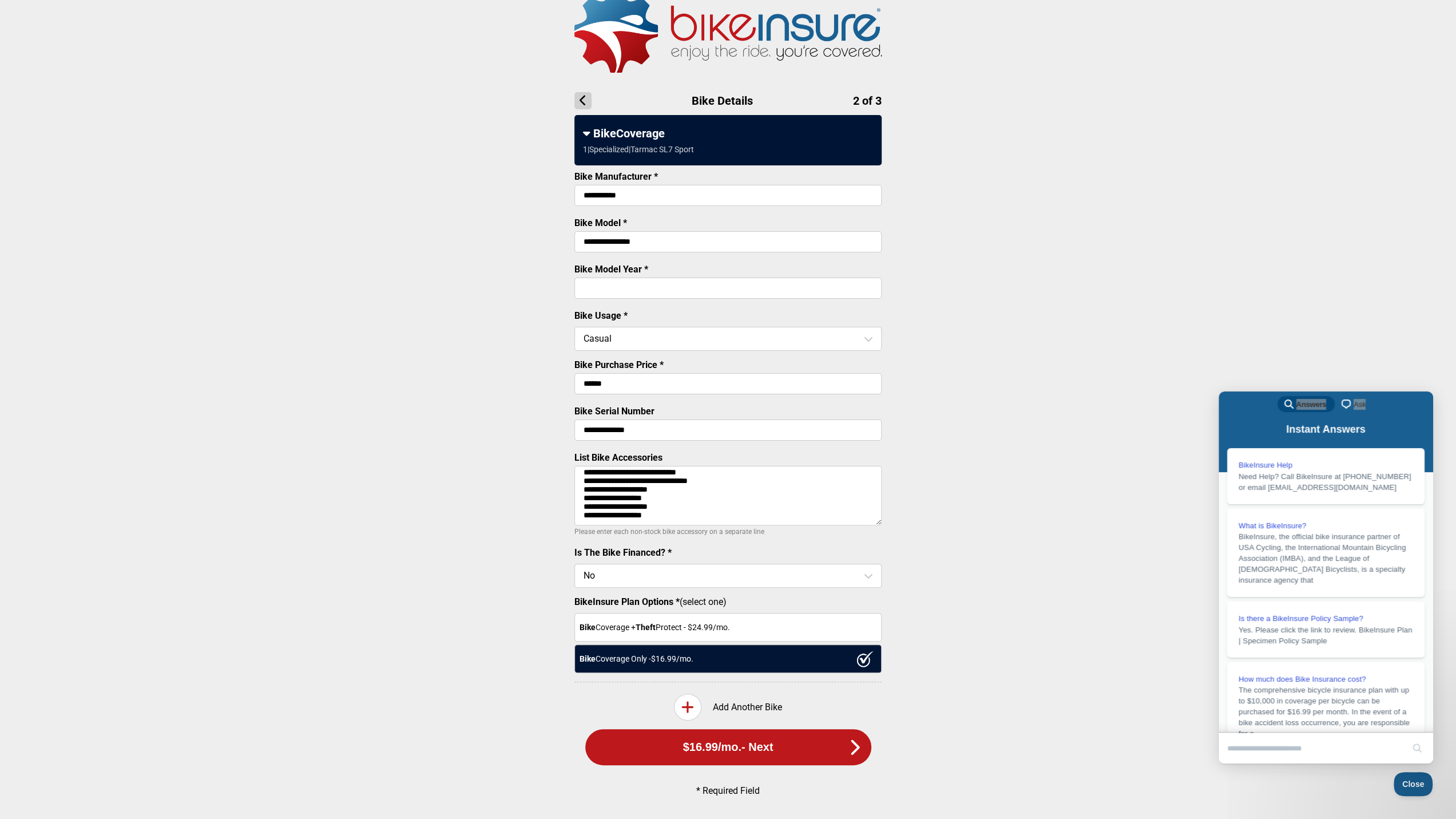 click on "**********" at bounding box center (728, 398) 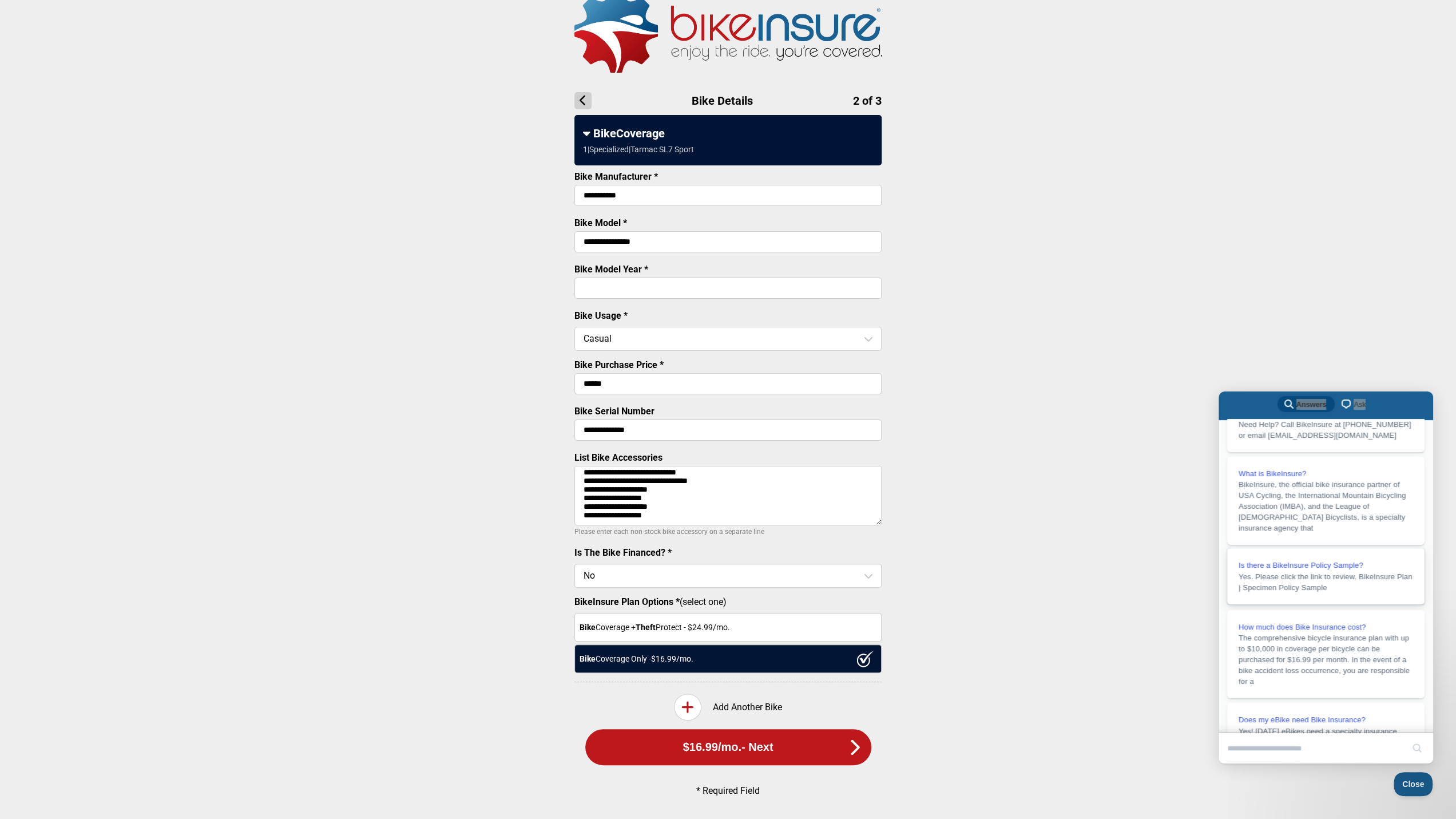 scroll, scrollTop: 0, scrollLeft: 0, axis: both 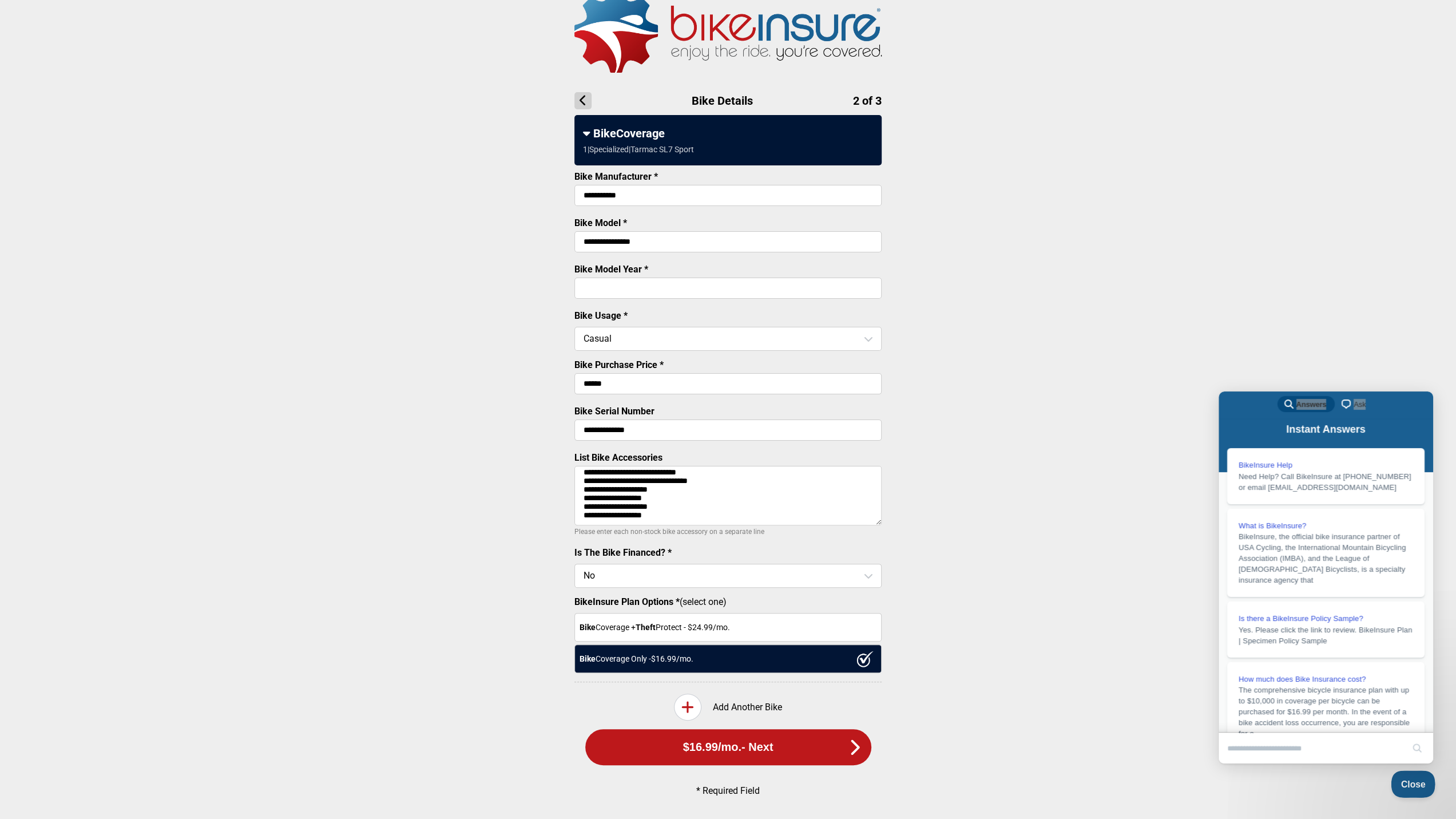 click on "Close" at bounding box center [1411, 782] 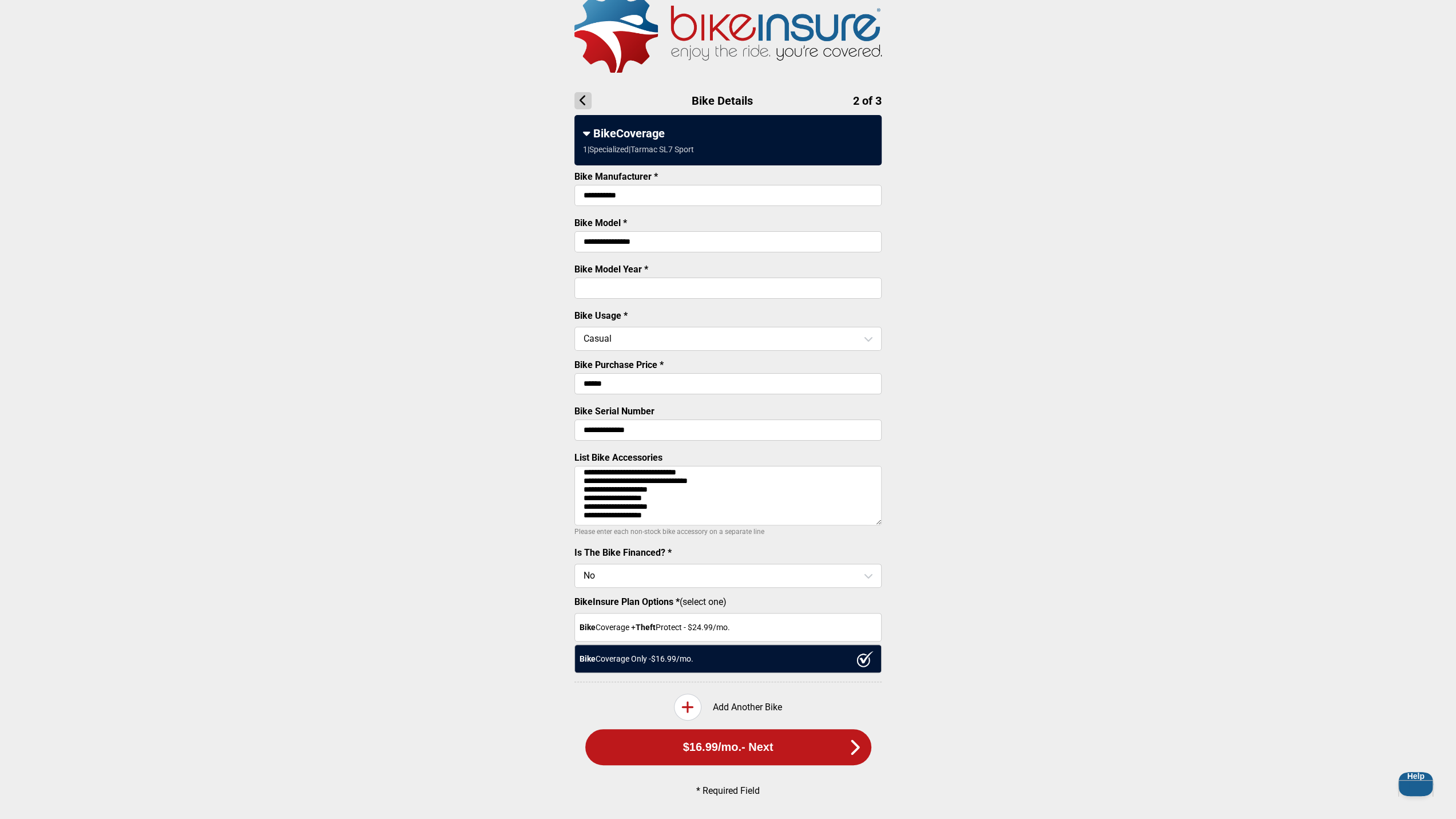 click on "Bike Coverage +    Theft Protect - $ 24.99 /mo." at bounding box center [728, 627] 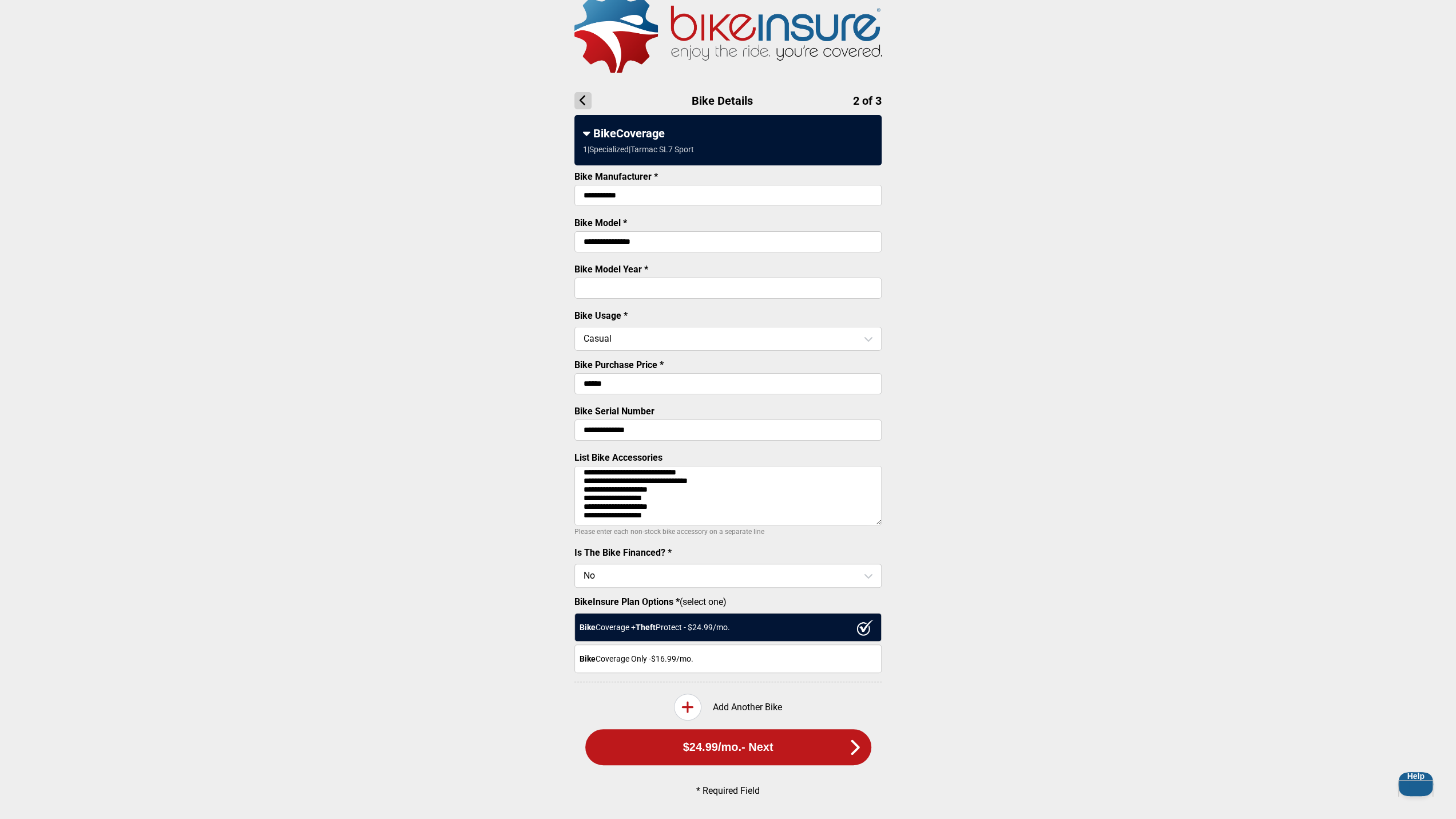 click on "$24.99 /mo.  - Next" at bounding box center [728, 747] 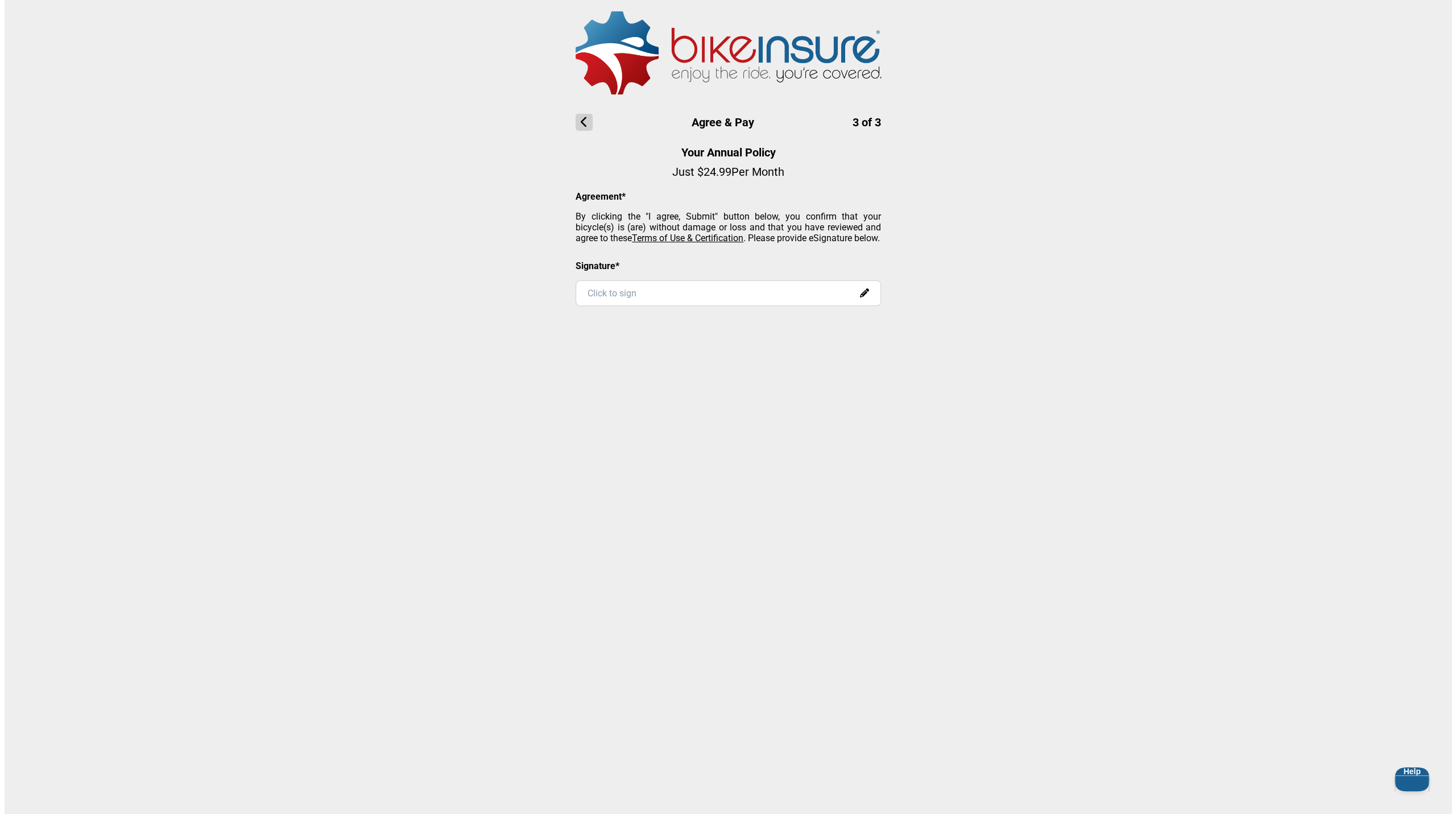 scroll, scrollTop: 0, scrollLeft: 0, axis: both 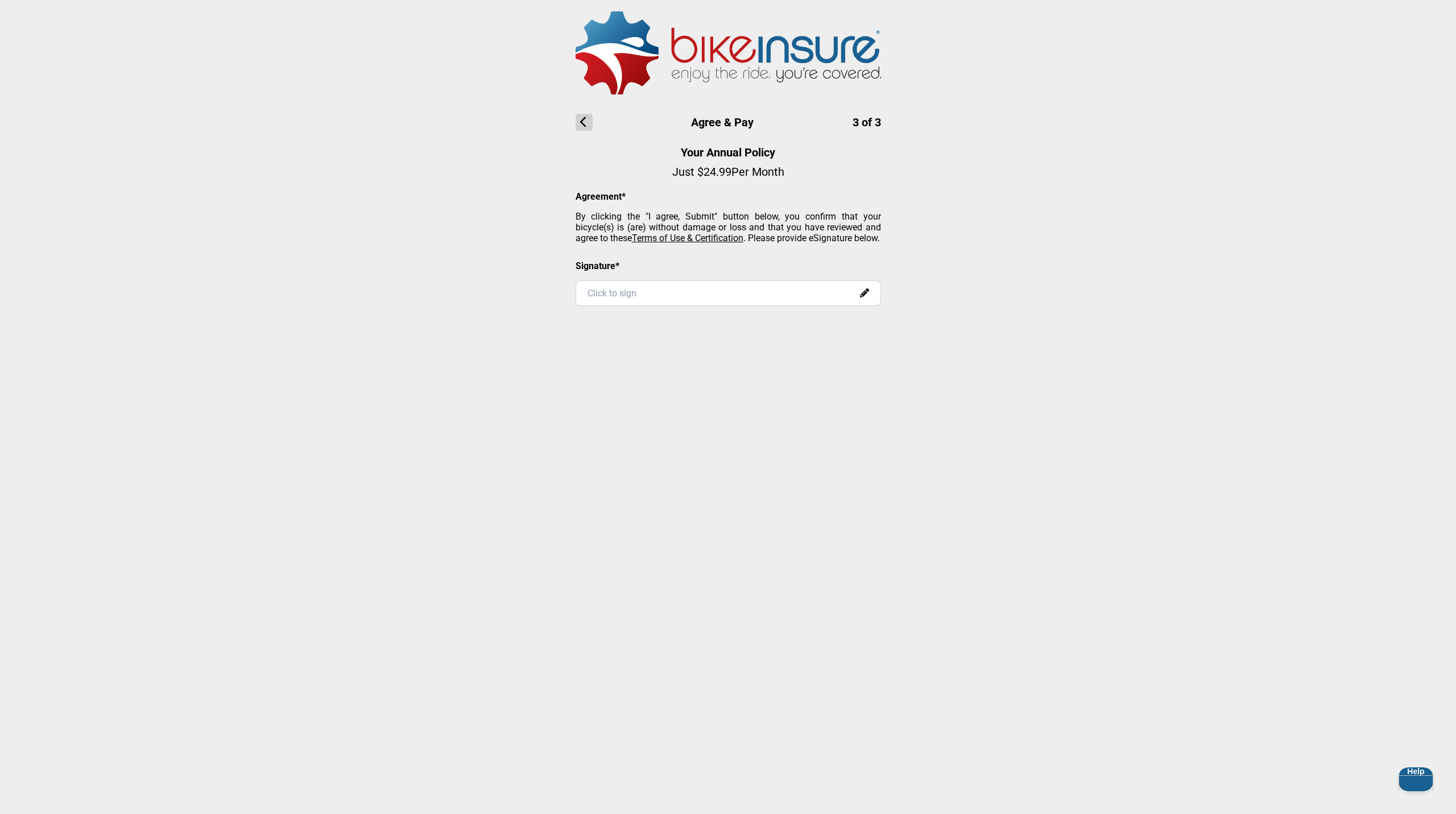 click on "Click to sign" at bounding box center (728, 293) 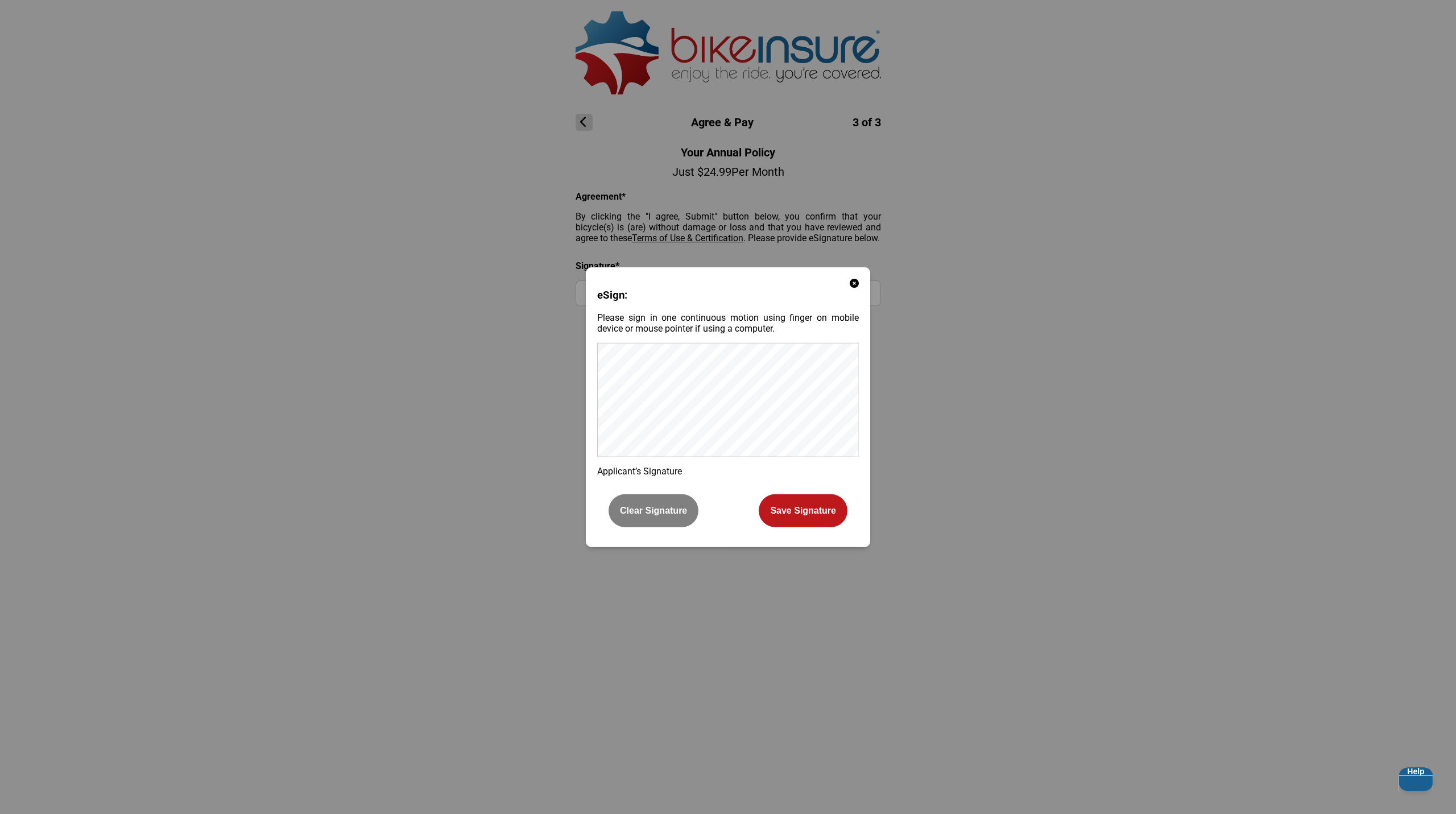 click on "Clear Signature" at bounding box center [653, 511] 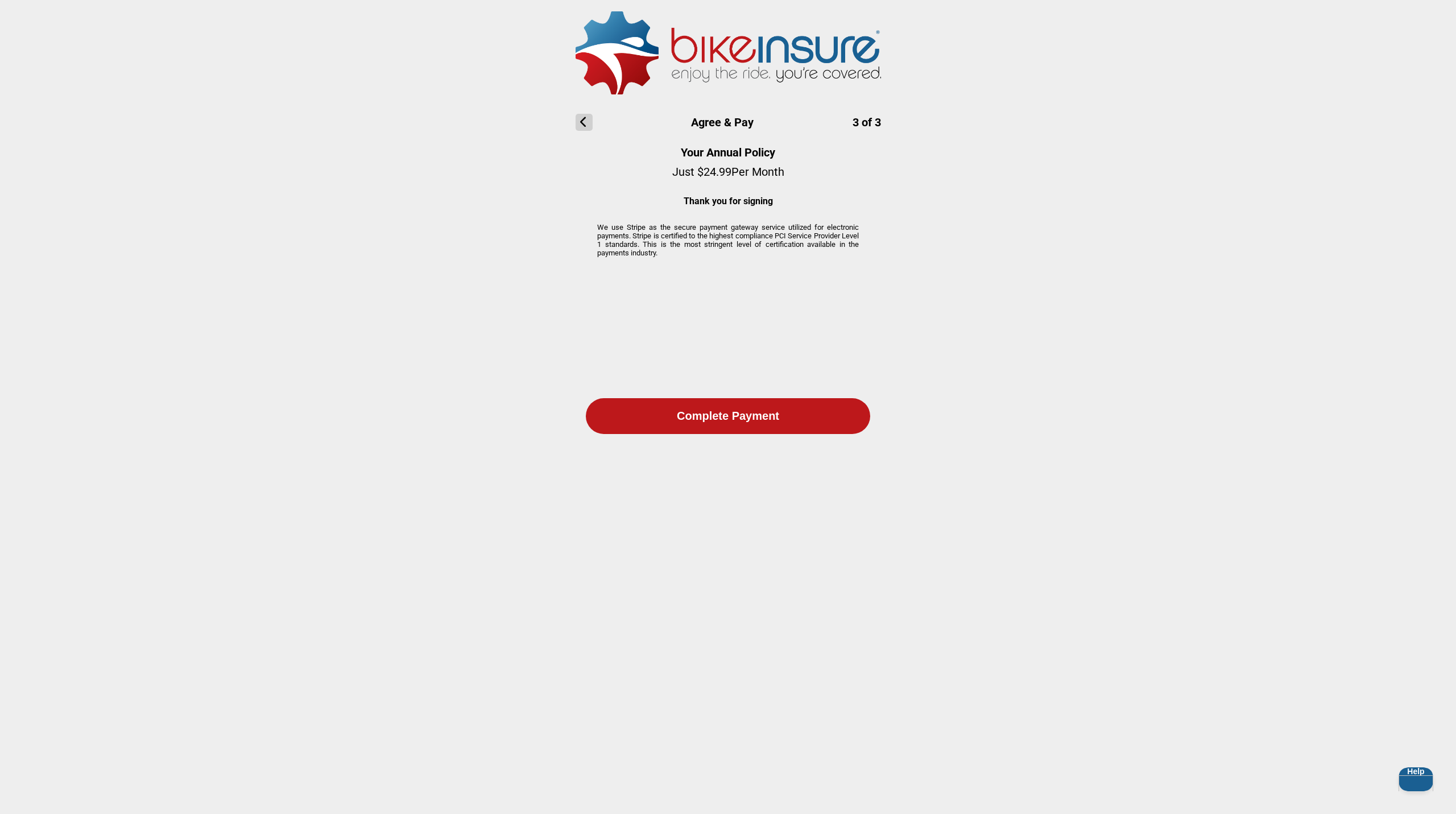 click on "Complete Payment" 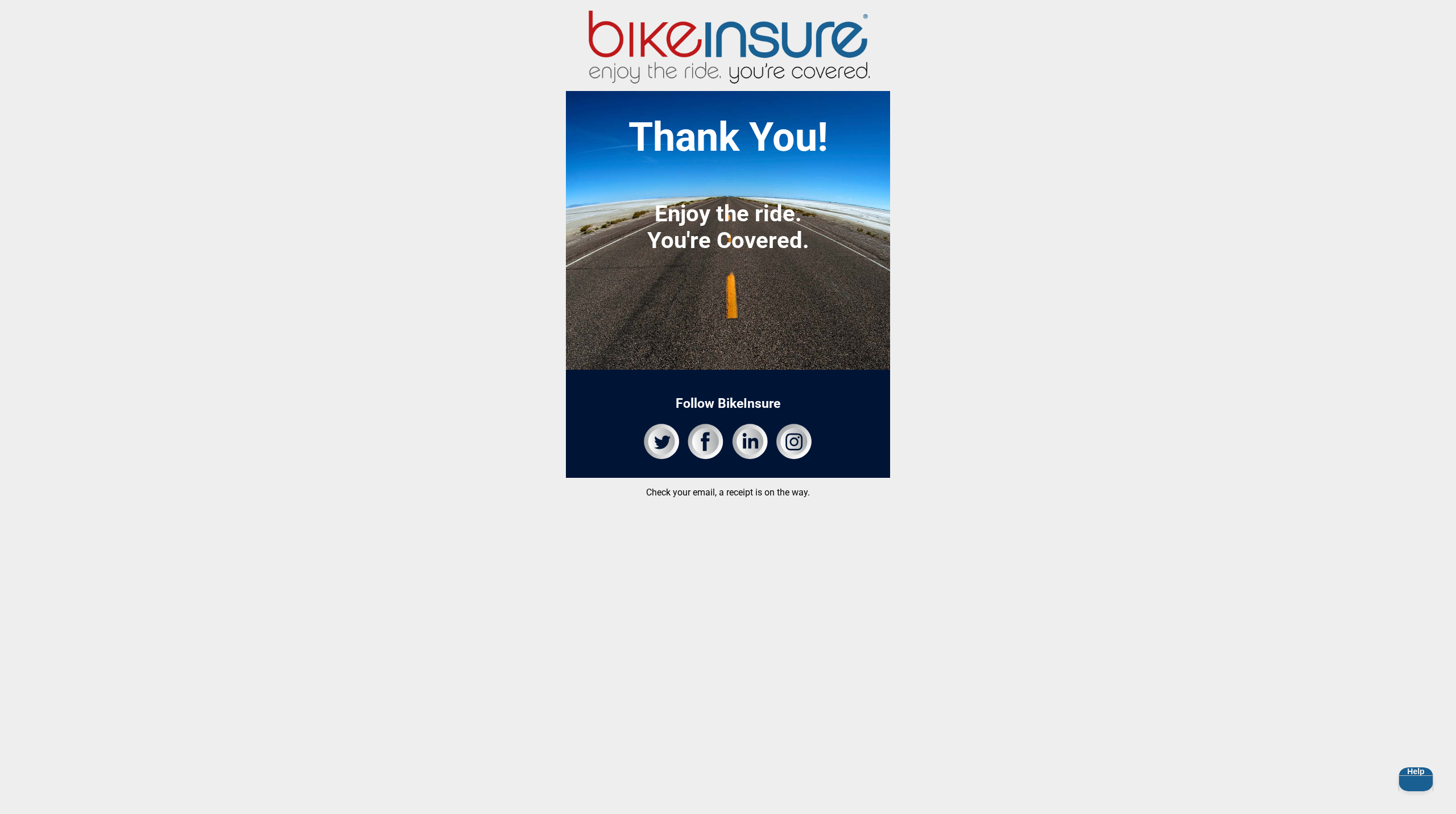 click at bounding box center [728, 44] 